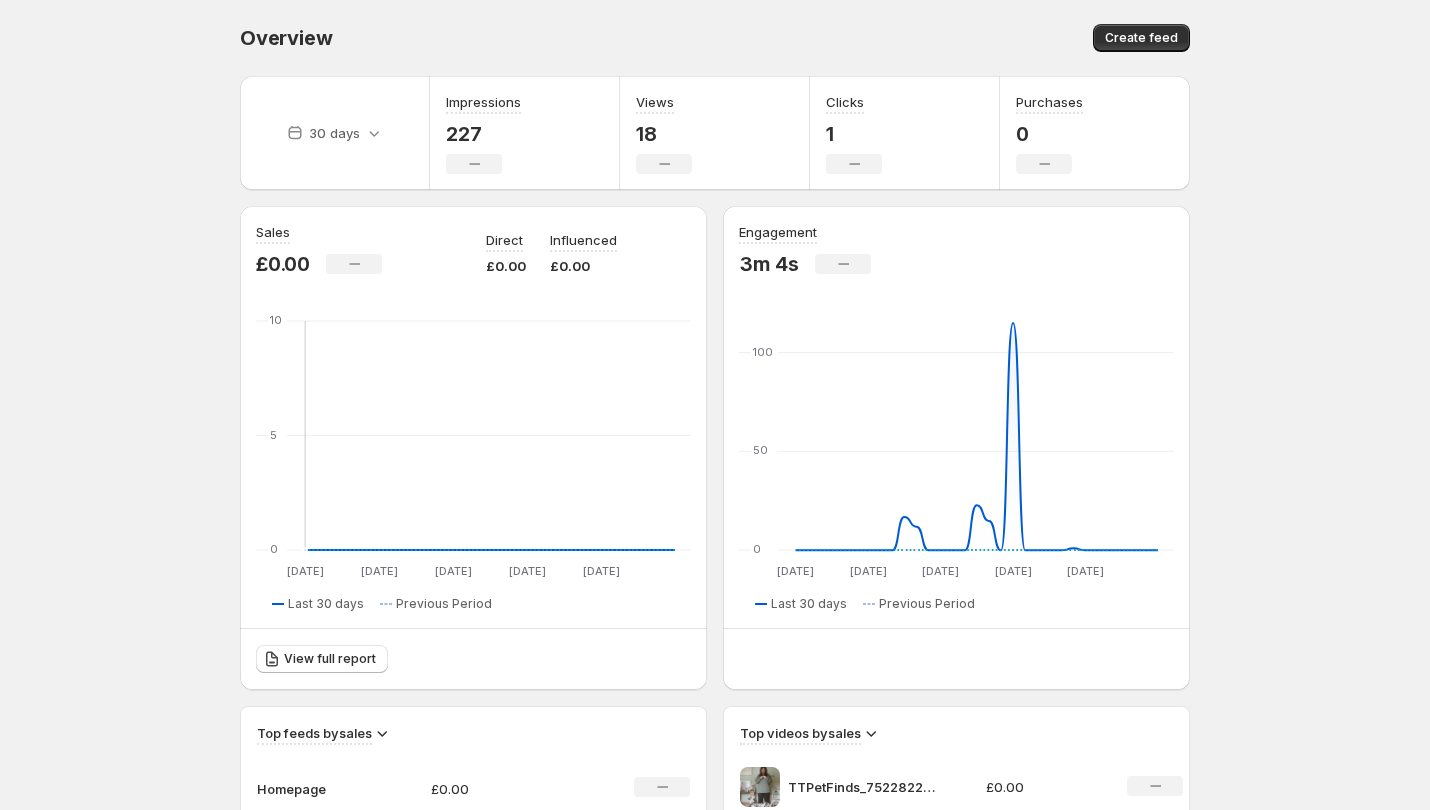 scroll, scrollTop: 0, scrollLeft: 0, axis: both 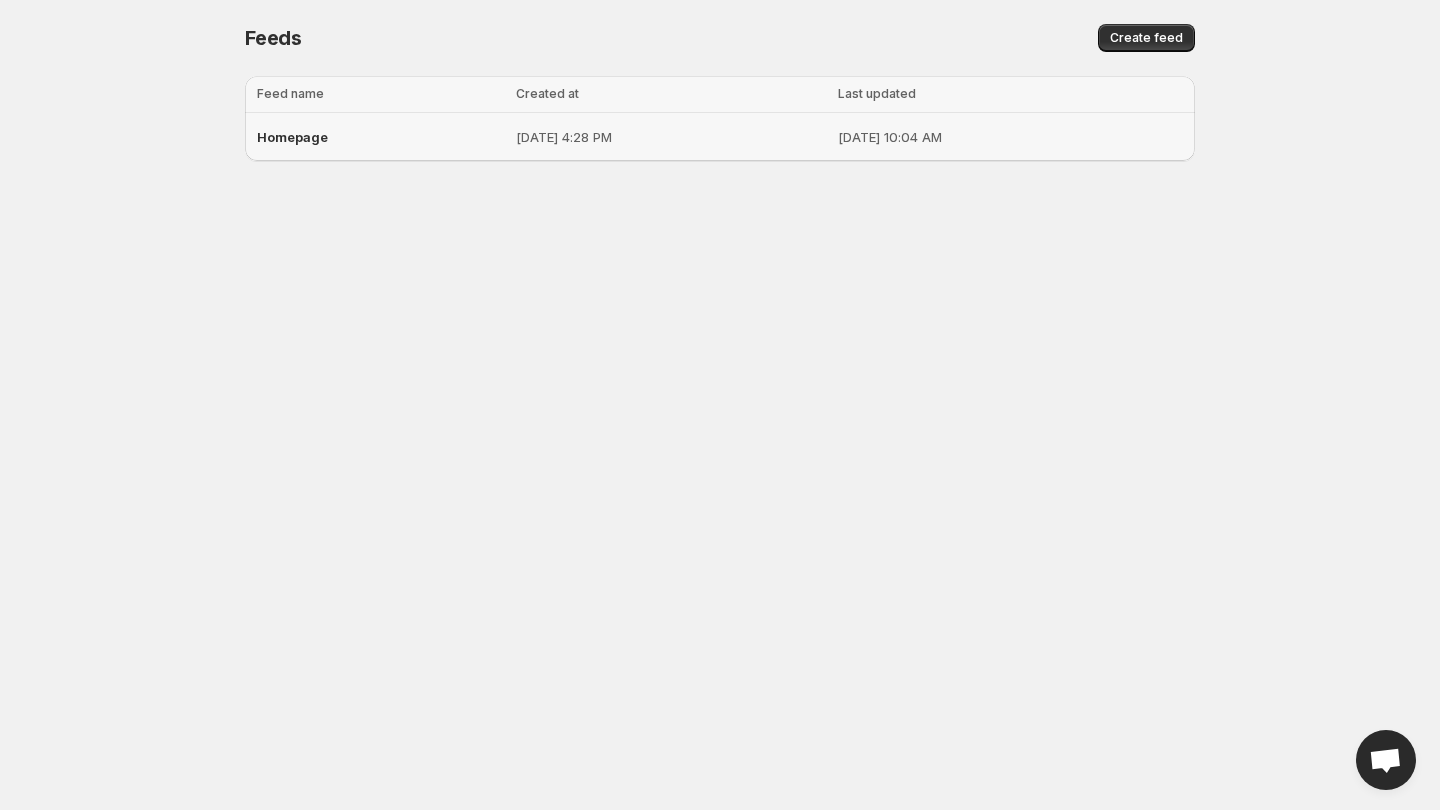 click on "Homepage" at bounding box center (380, 137) 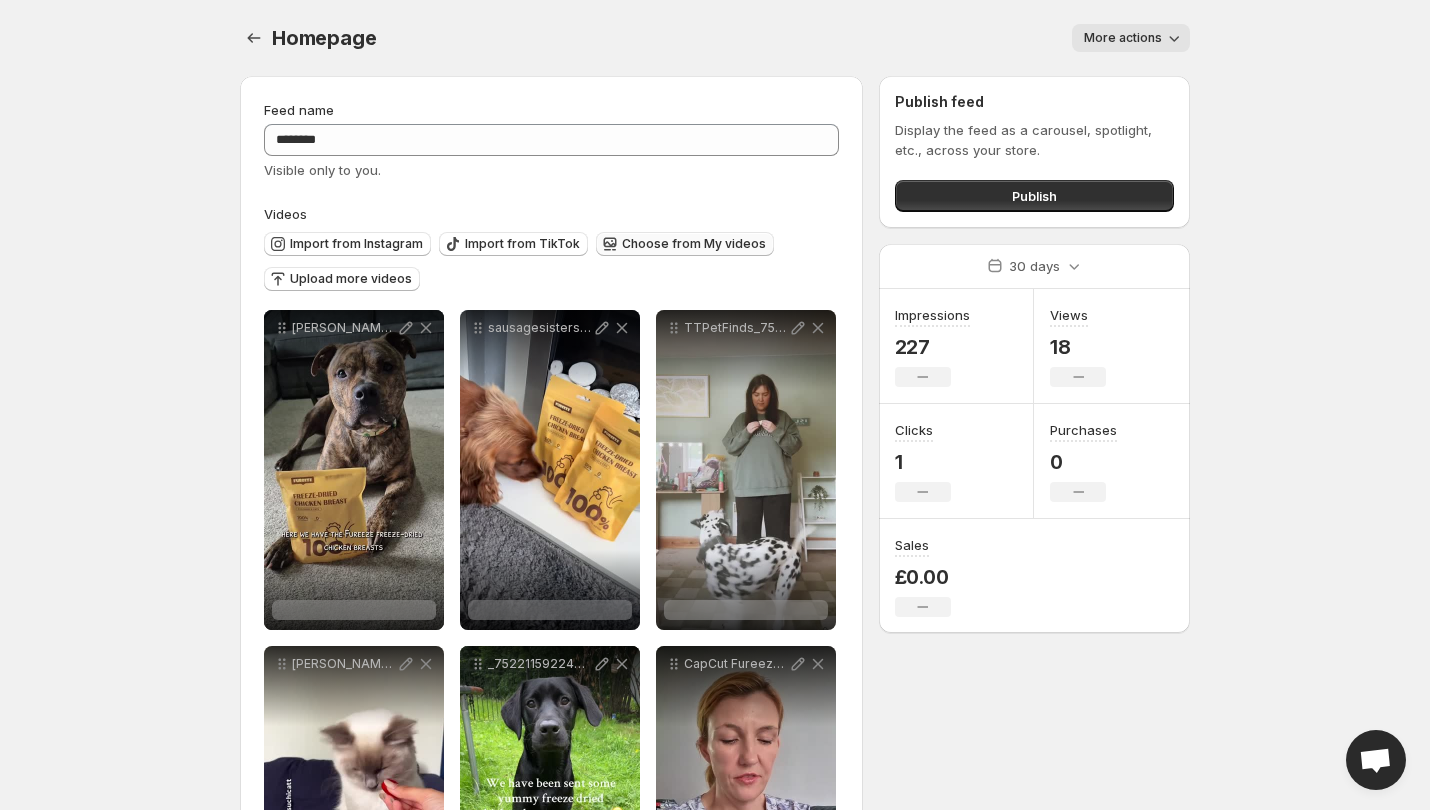 click on "Choose from My videos" at bounding box center [694, 244] 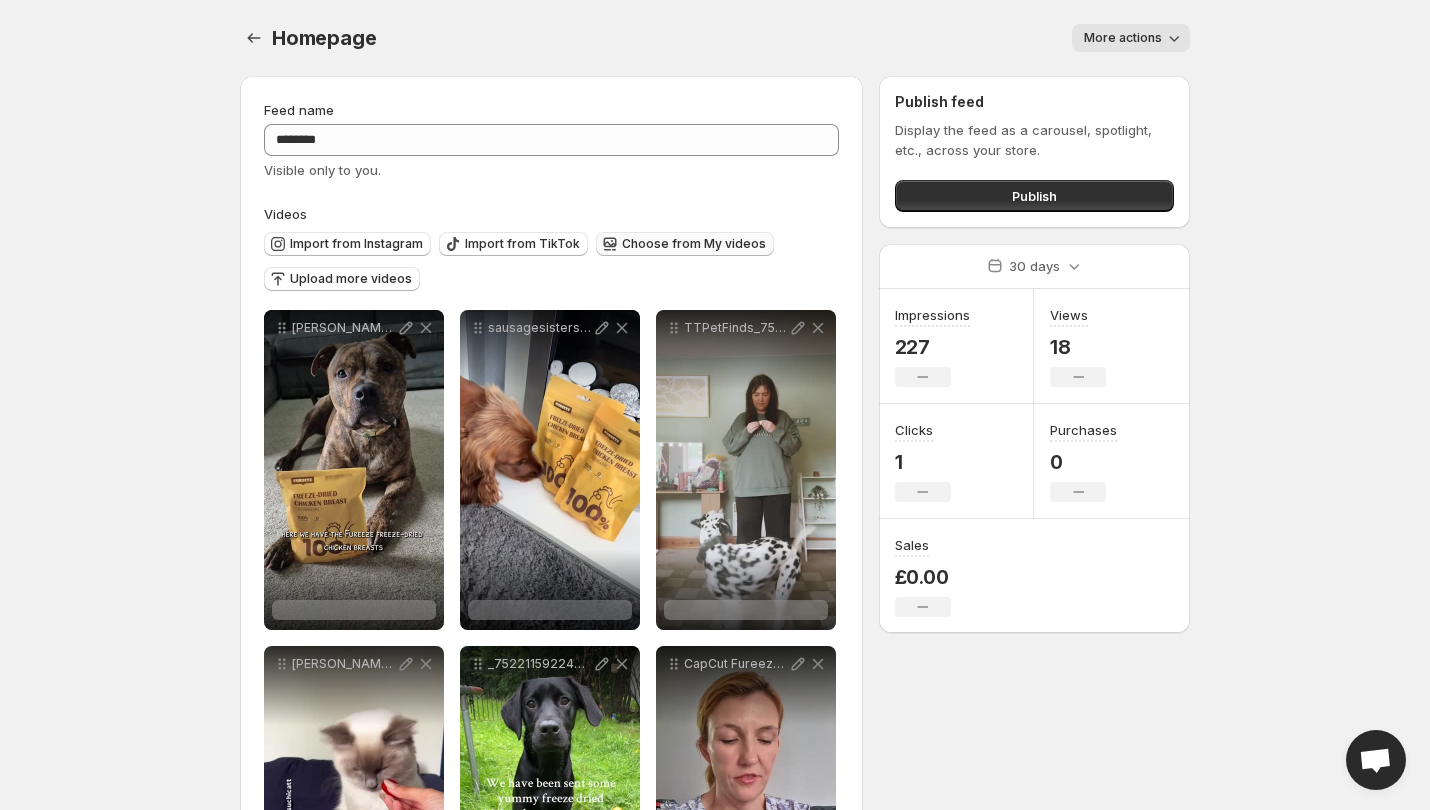 click on "Choose from My videos" at bounding box center (685, 244) 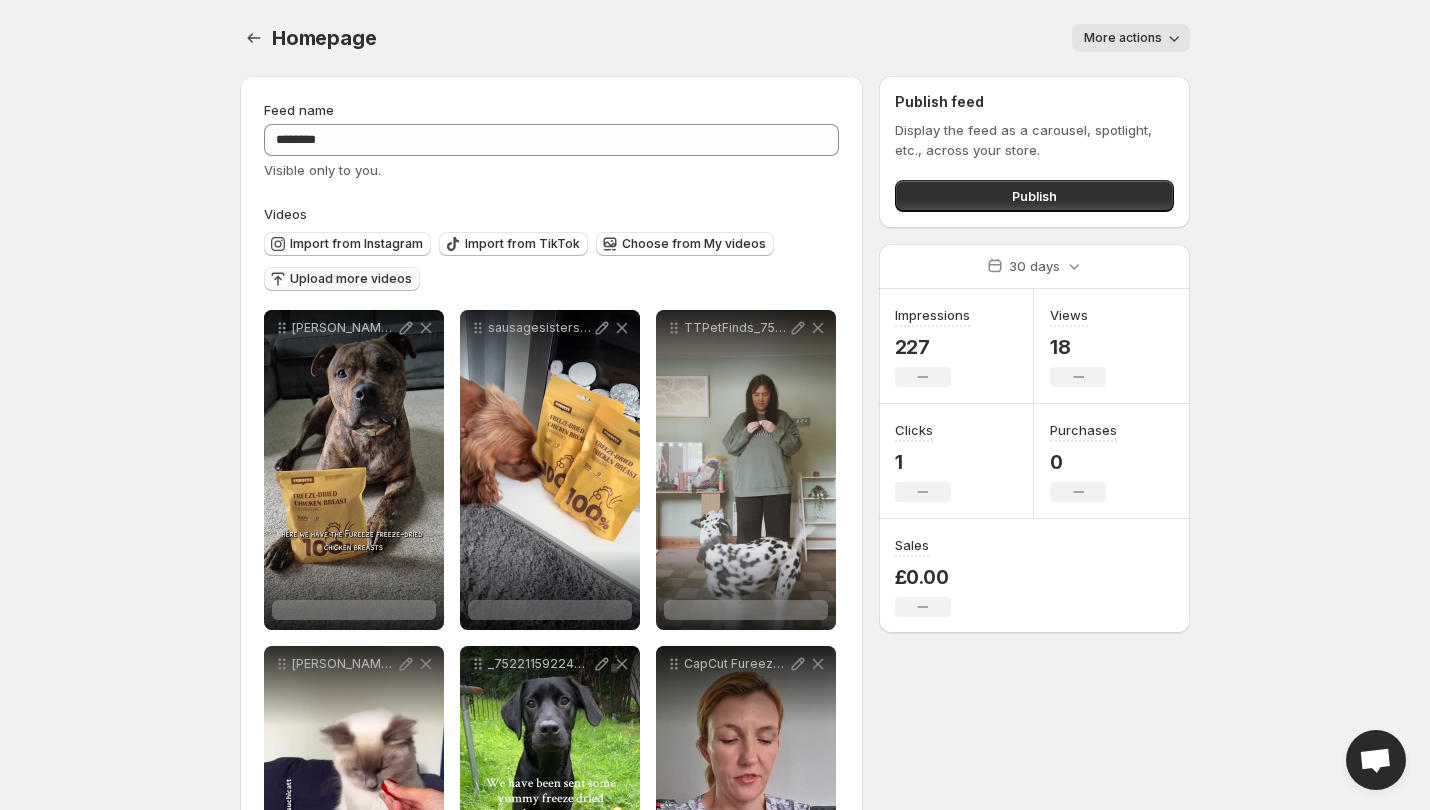 click on "Upload more videos" at bounding box center (351, 279) 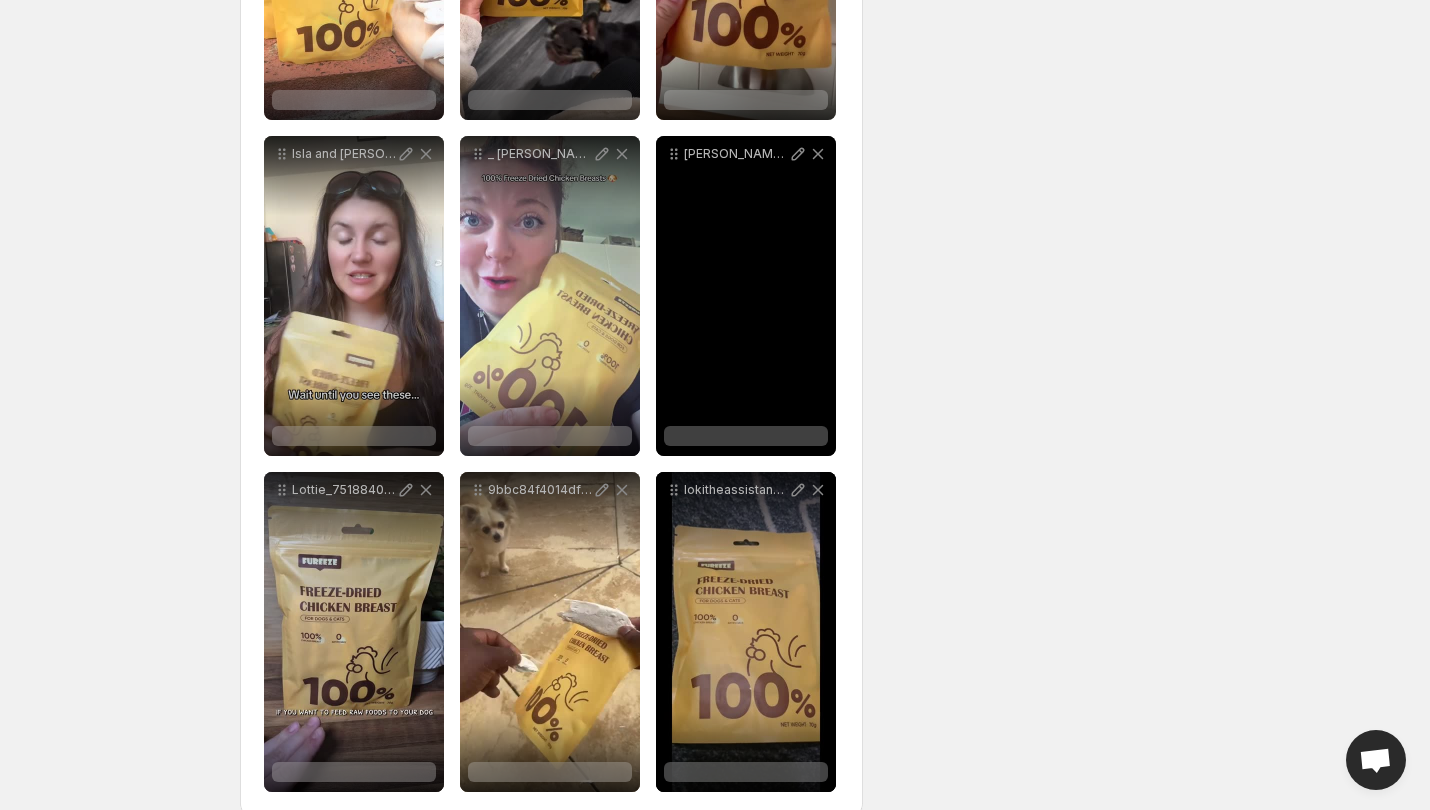 scroll, scrollTop: 1548, scrollLeft: 0, axis: vertical 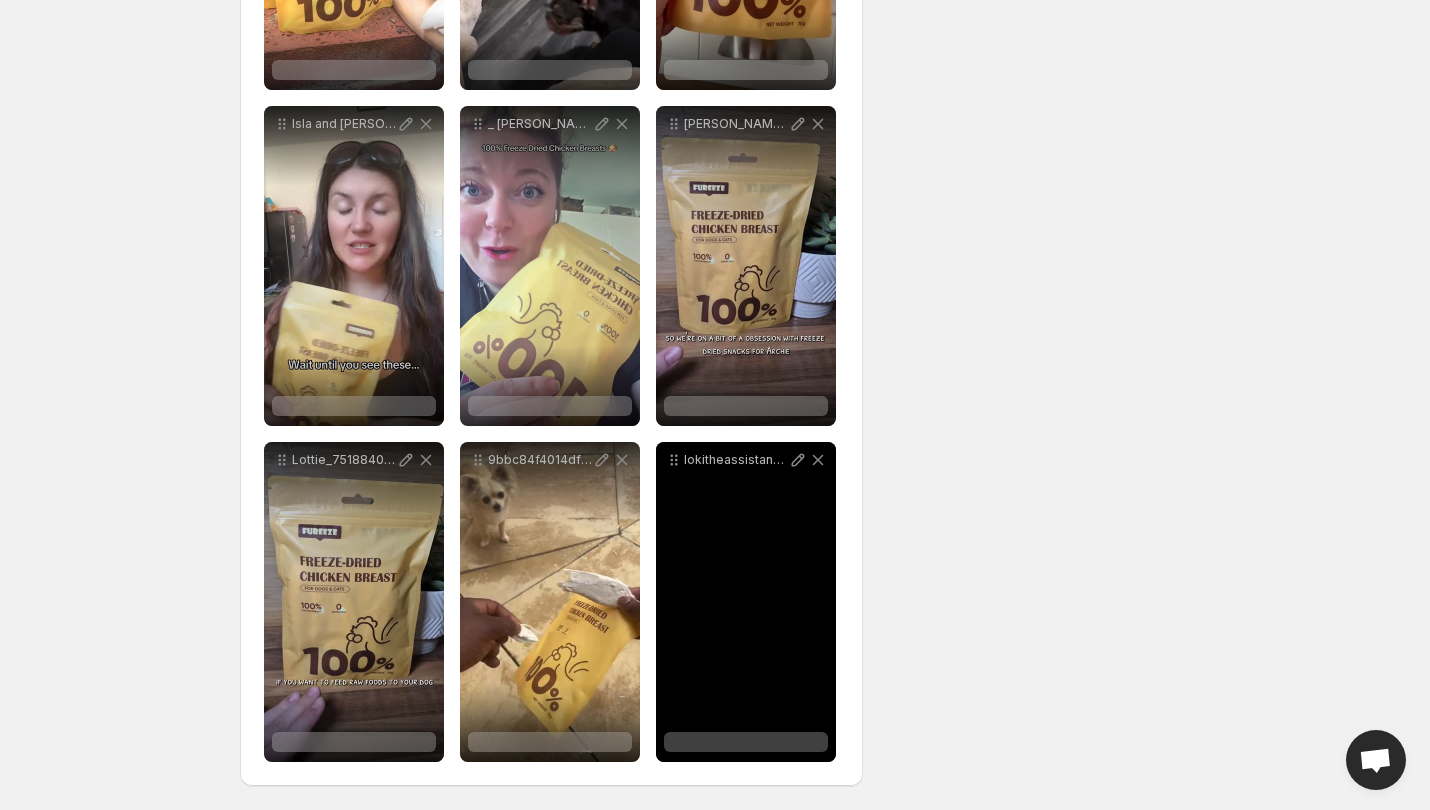 click on "lokitheassistancedog_7518834499828878614-no-watermark" at bounding box center [746, 602] 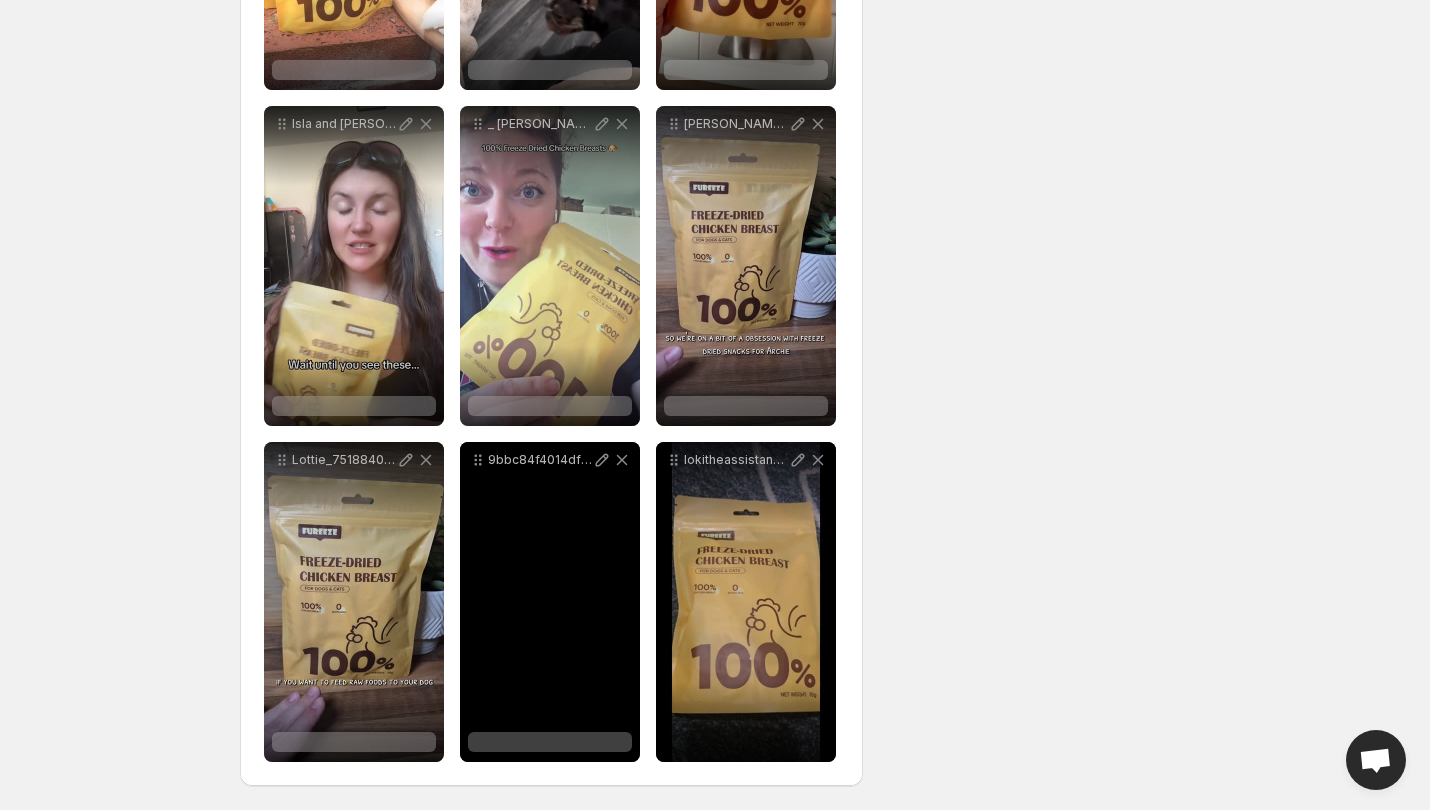 click on "9bbc84f4014df6787ee7f08a9605d121" at bounding box center [550, 602] 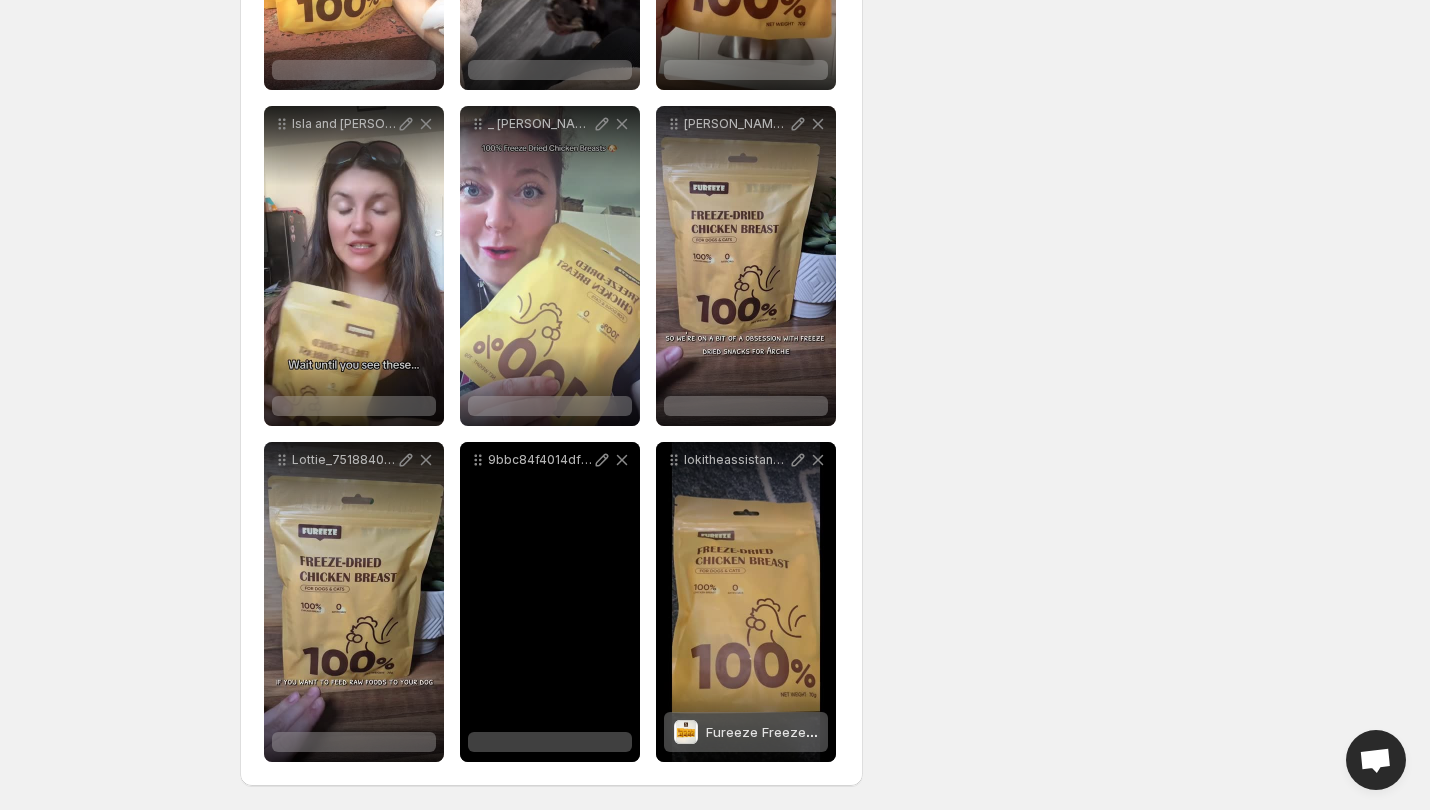 click at bounding box center [550, 742] 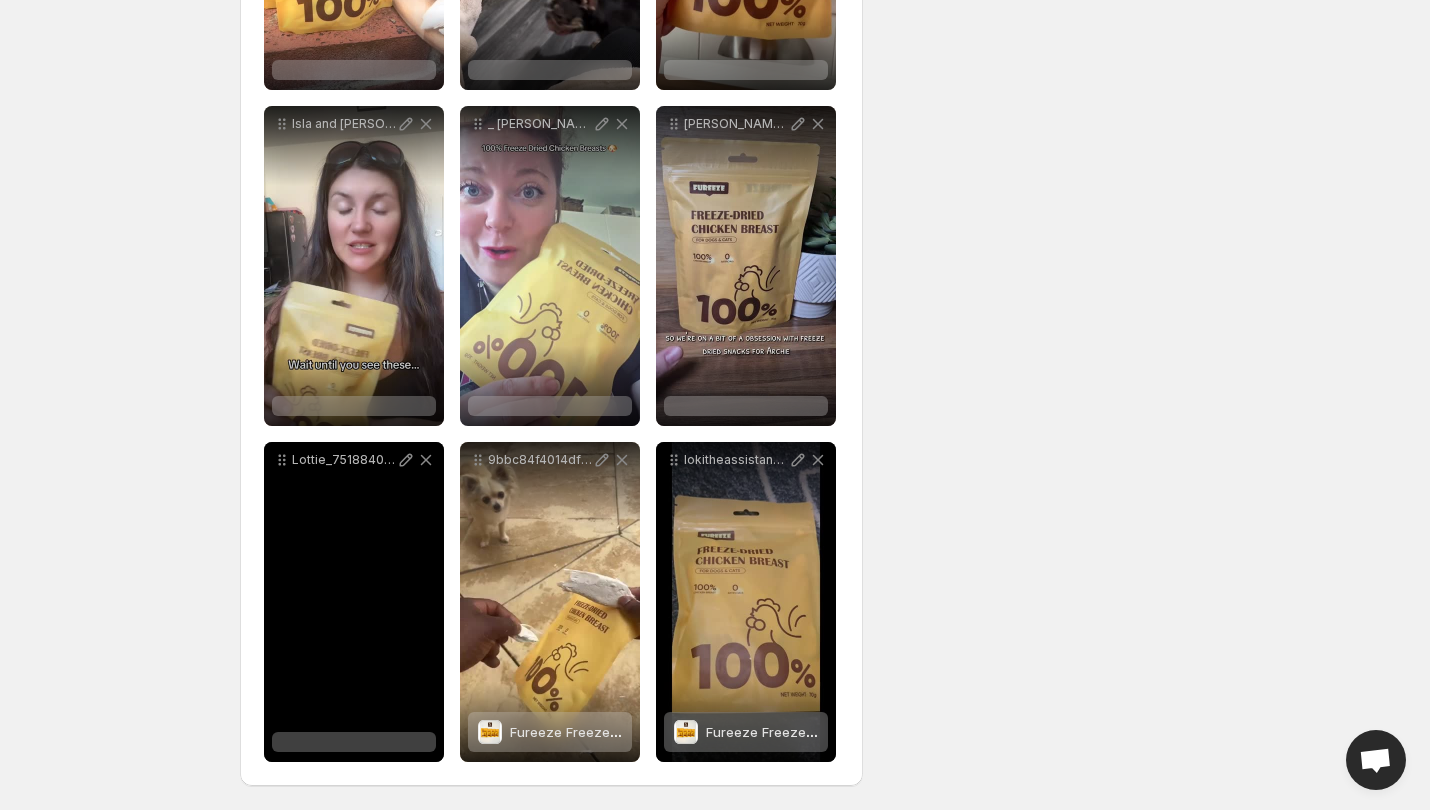 click at bounding box center [354, 742] 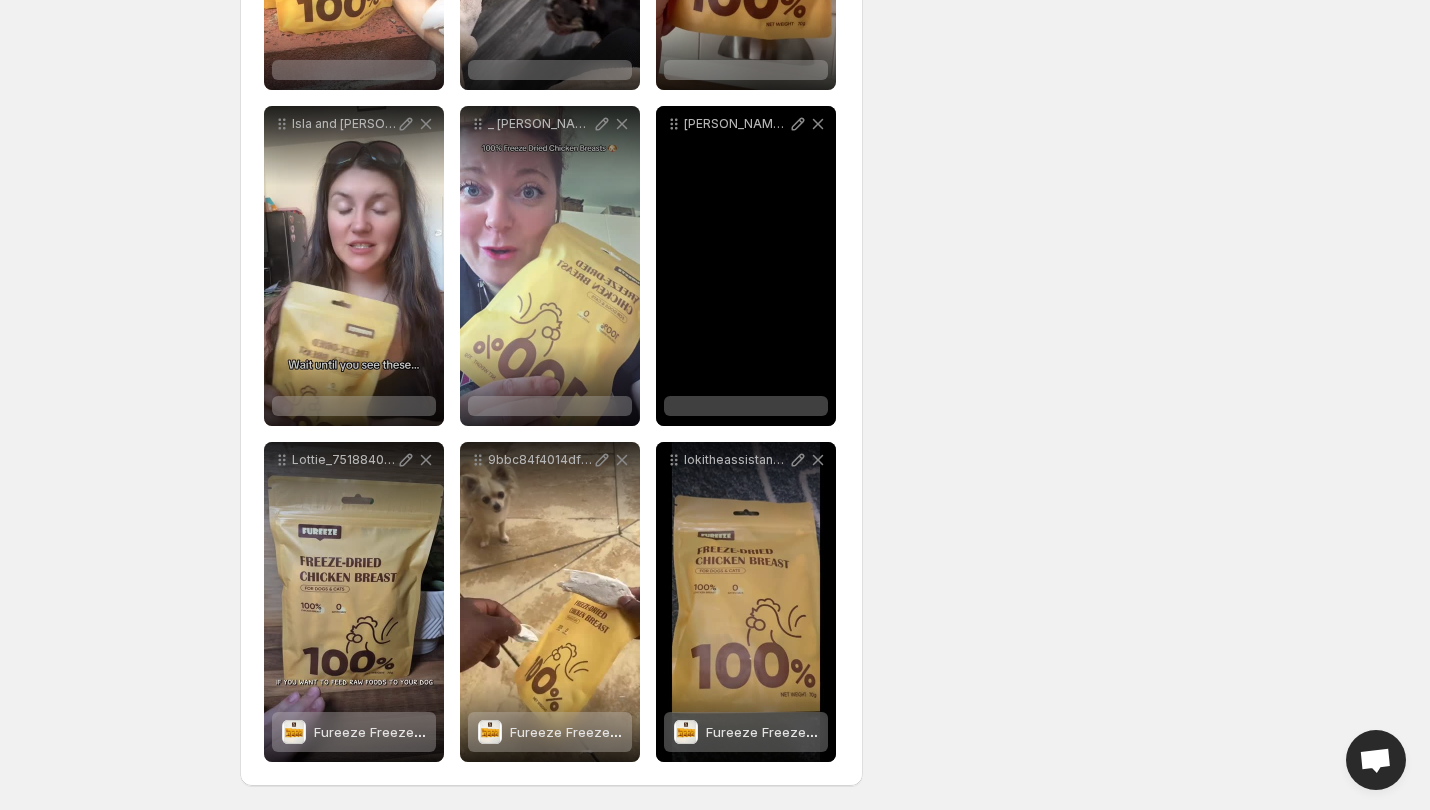 click at bounding box center [746, 406] 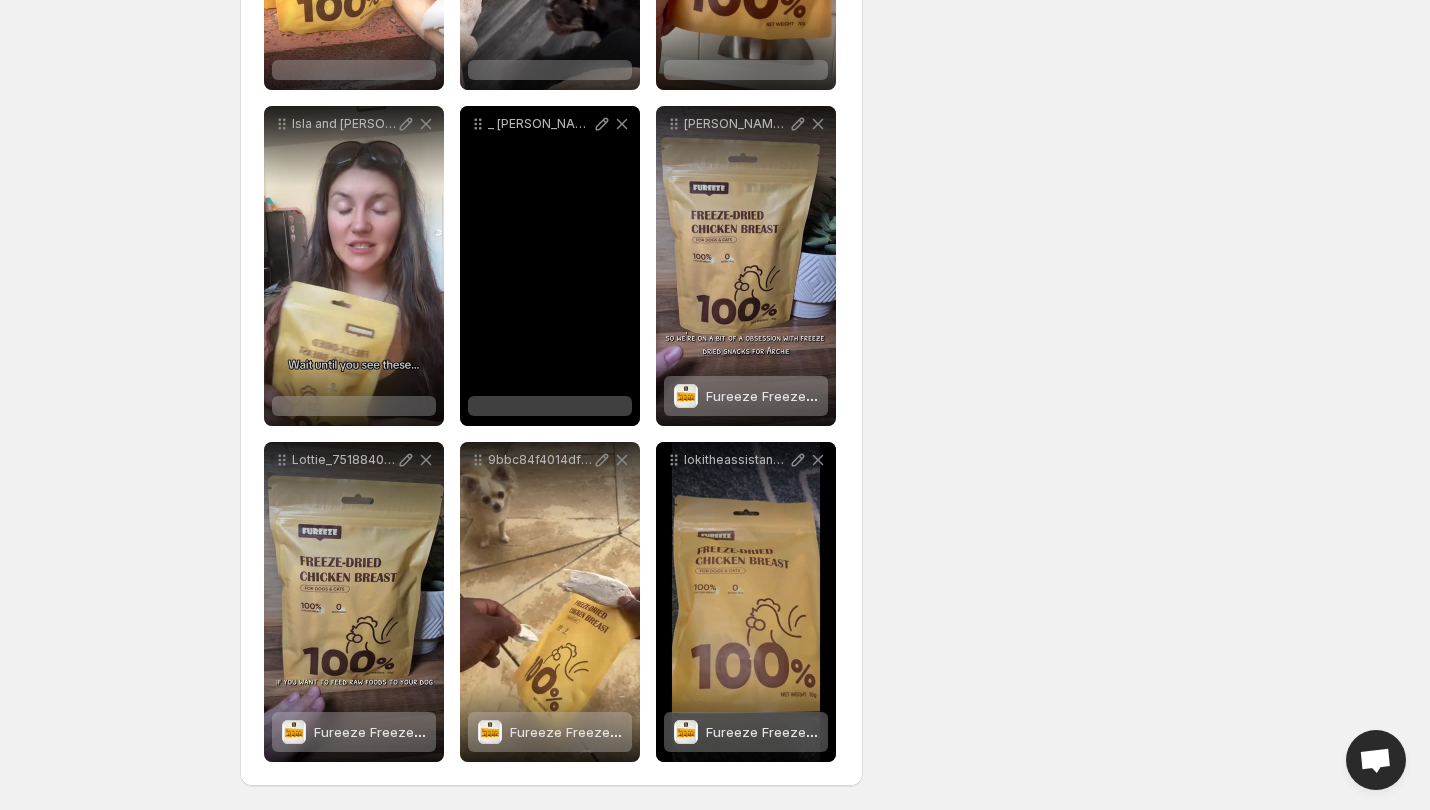 click at bounding box center (550, 406) 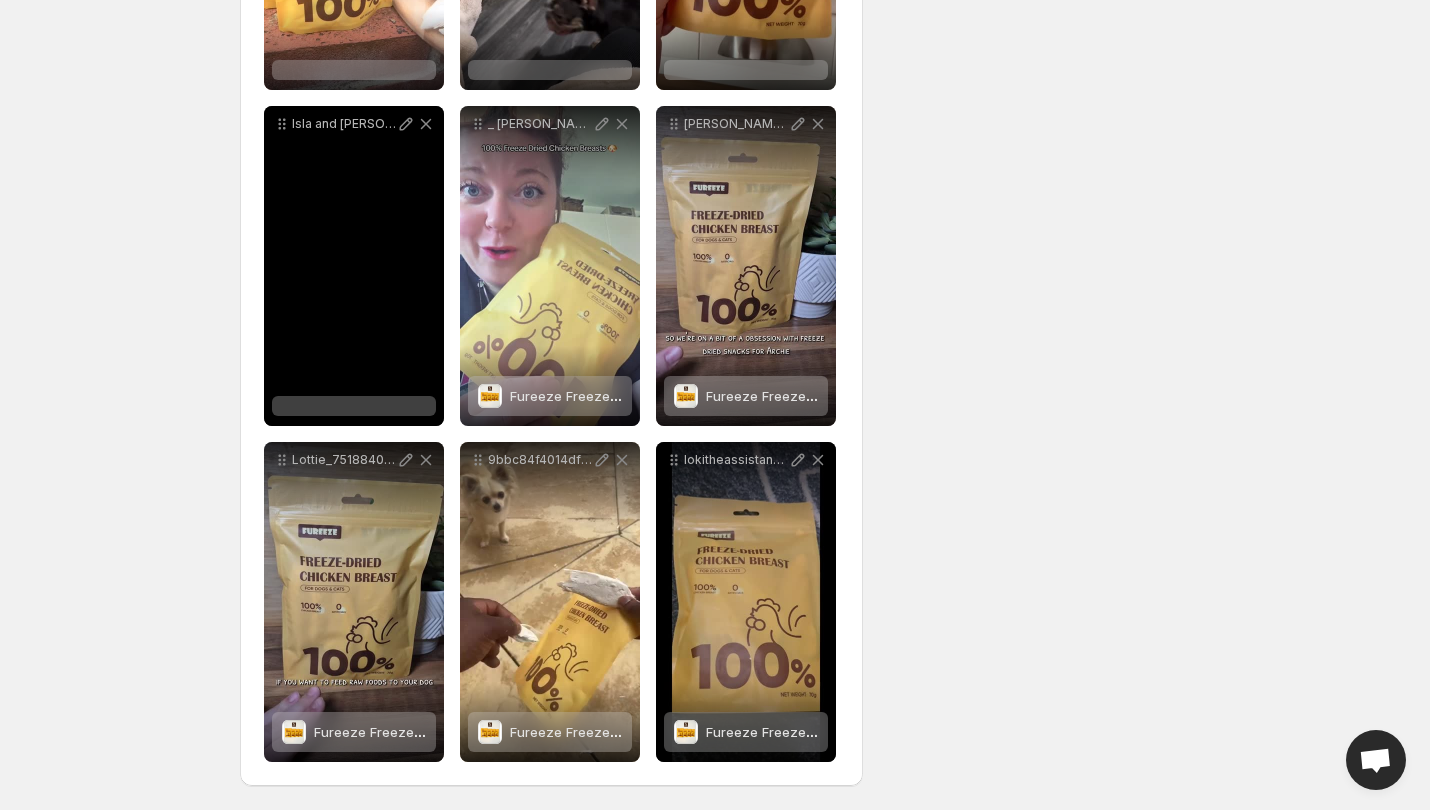 click at bounding box center (354, 406) 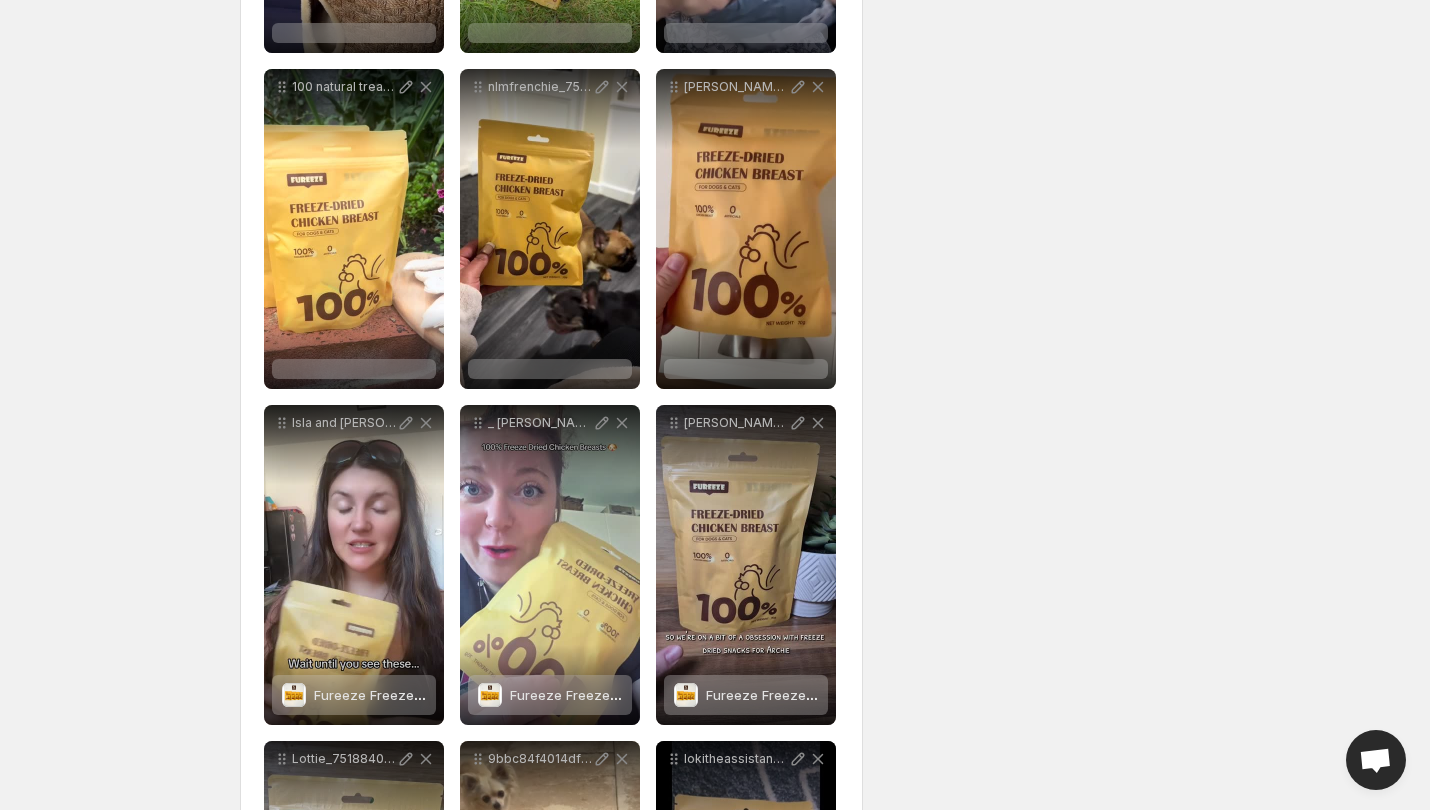scroll, scrollTop: 1248, scrollLeft: 0, axis: vertical 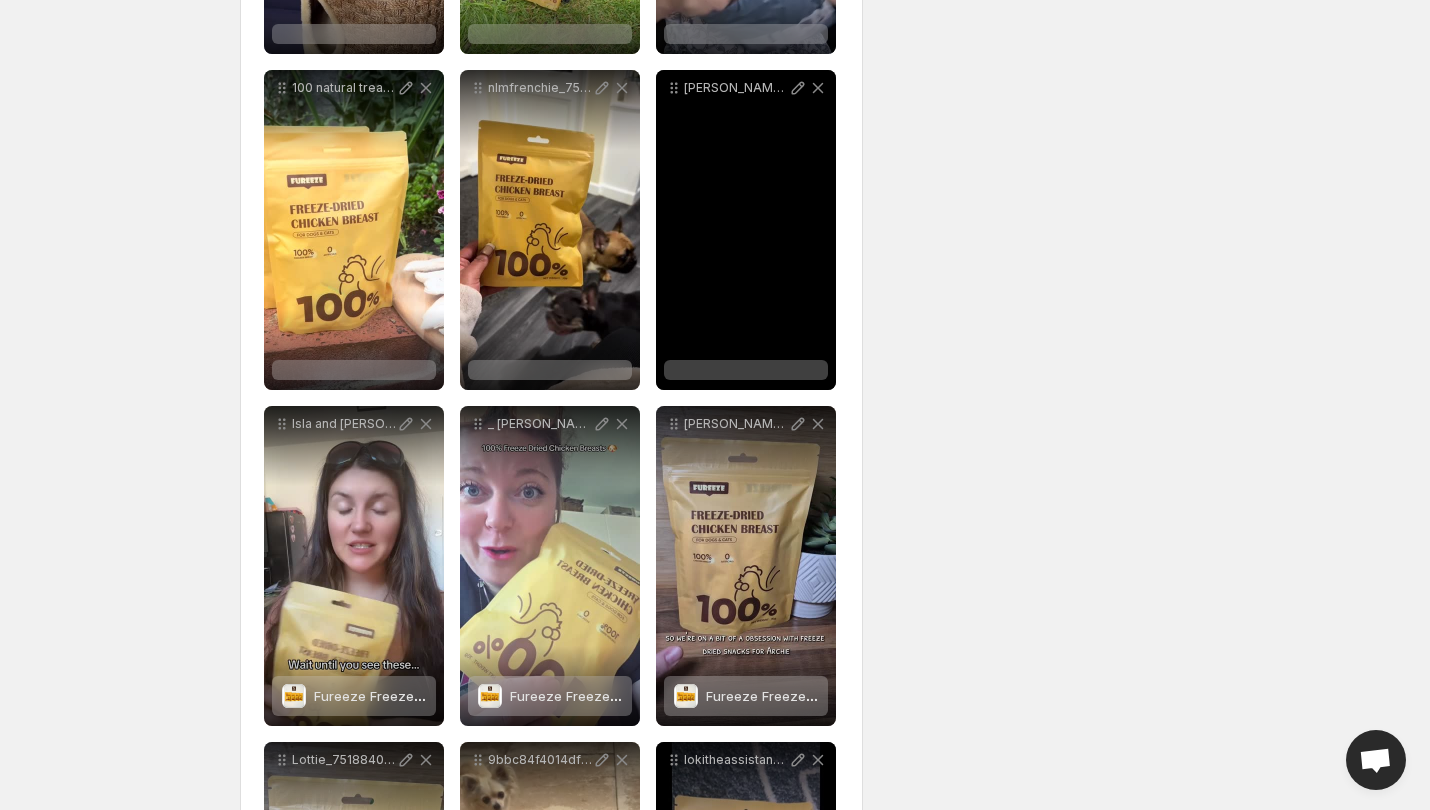 click at bounding box center [746, 370] 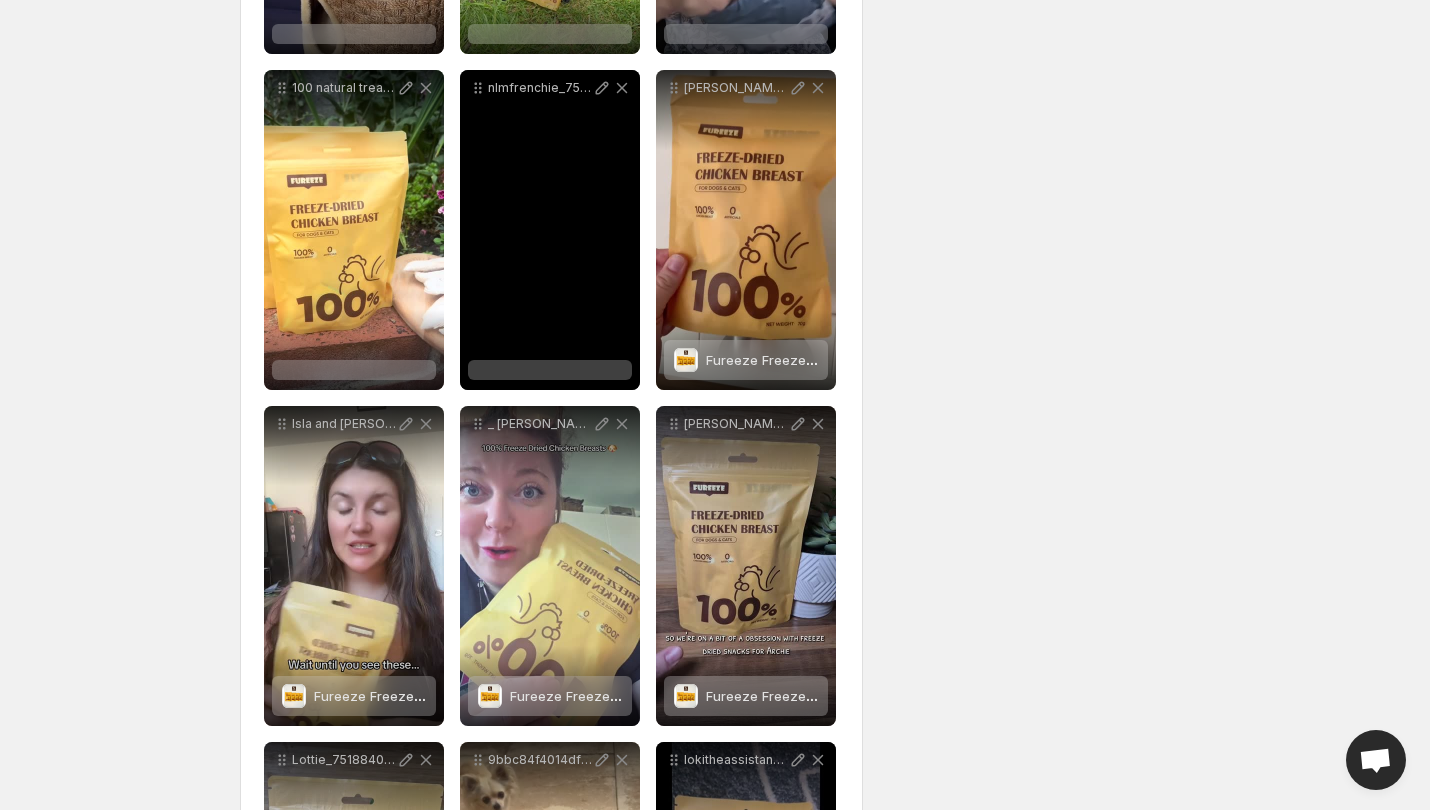 click at bounding box center (550, 370) 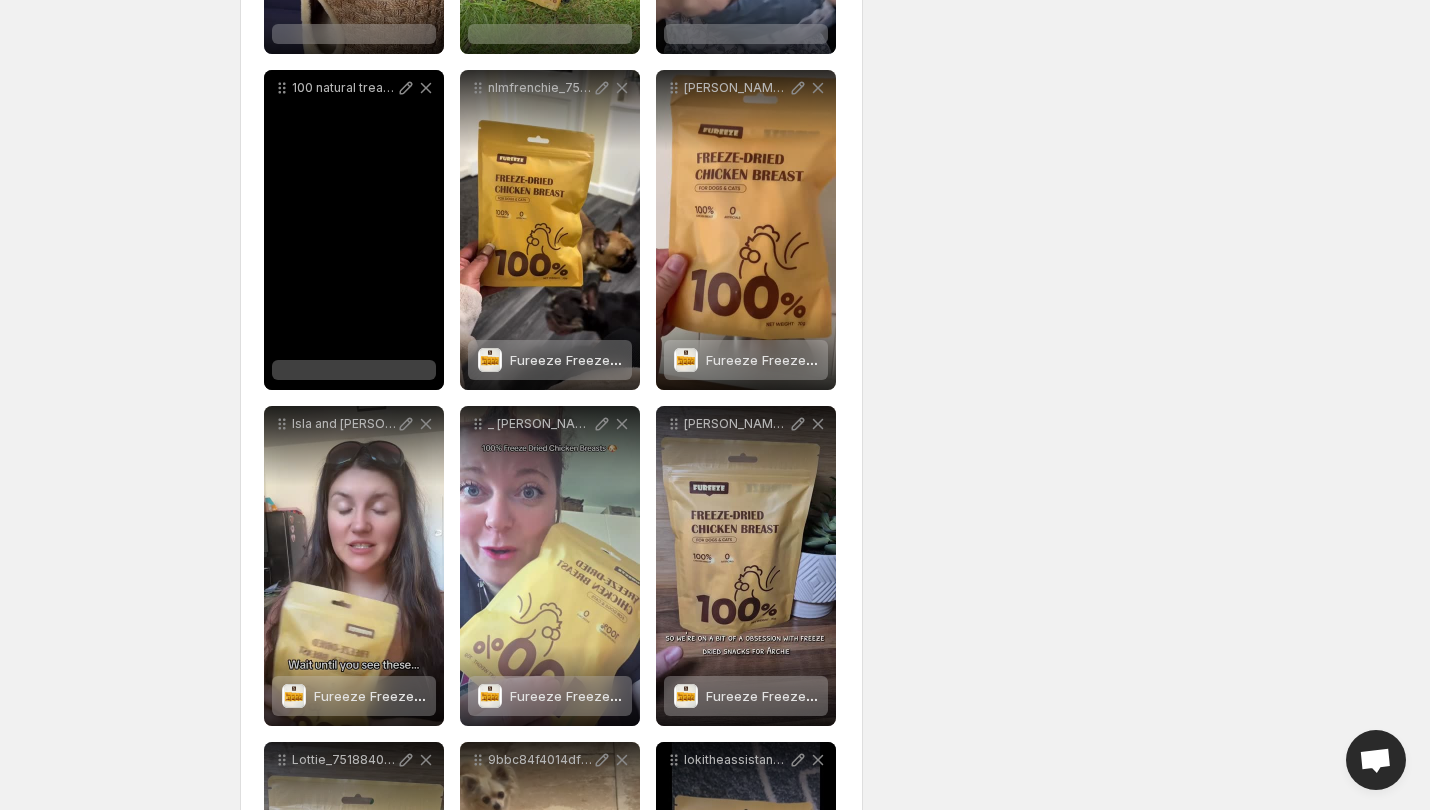 click at bounding box center [354, 370] 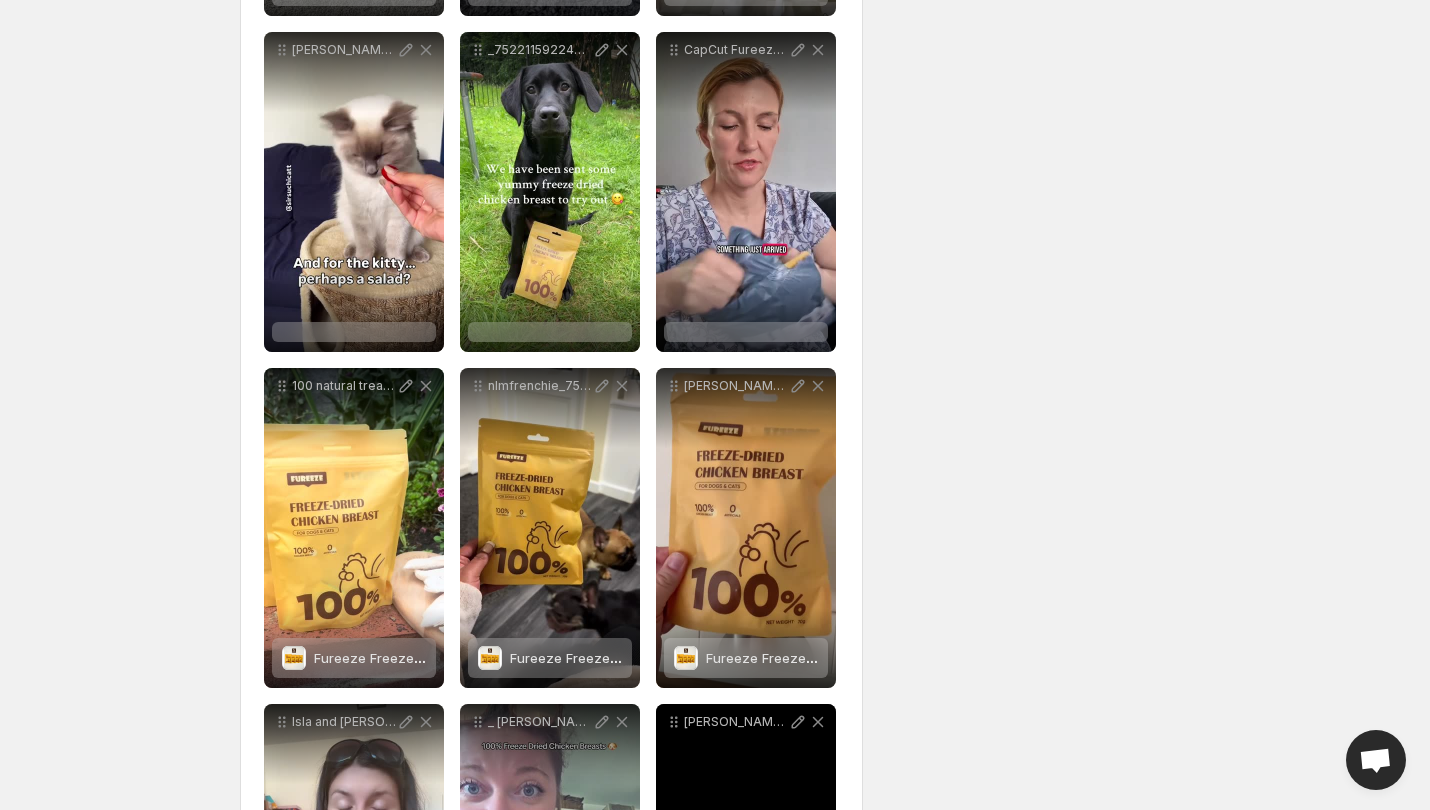 scroll, scrollTop: 948, scrollLeft: 0, axis: vertical 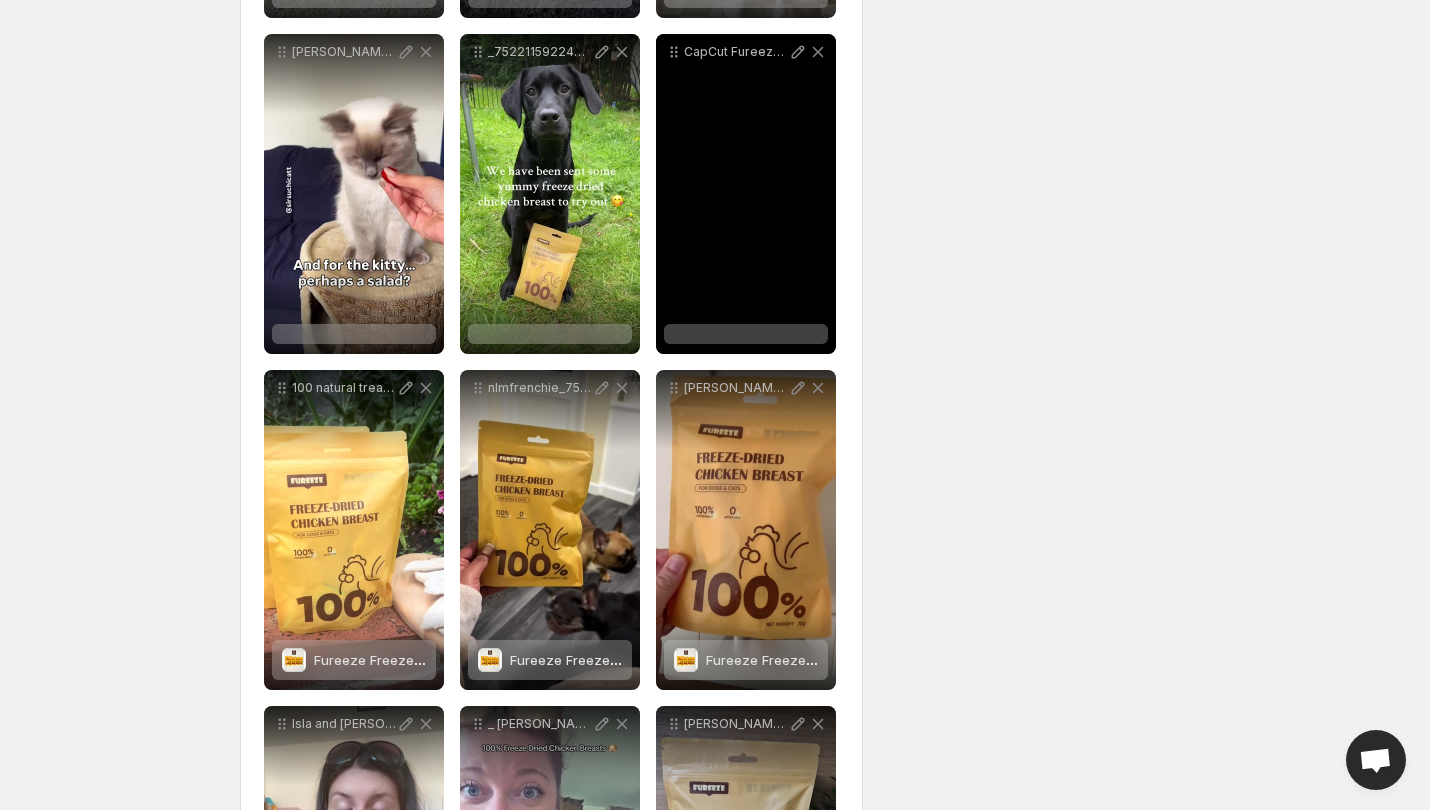 click at bounding box center (746, 334) 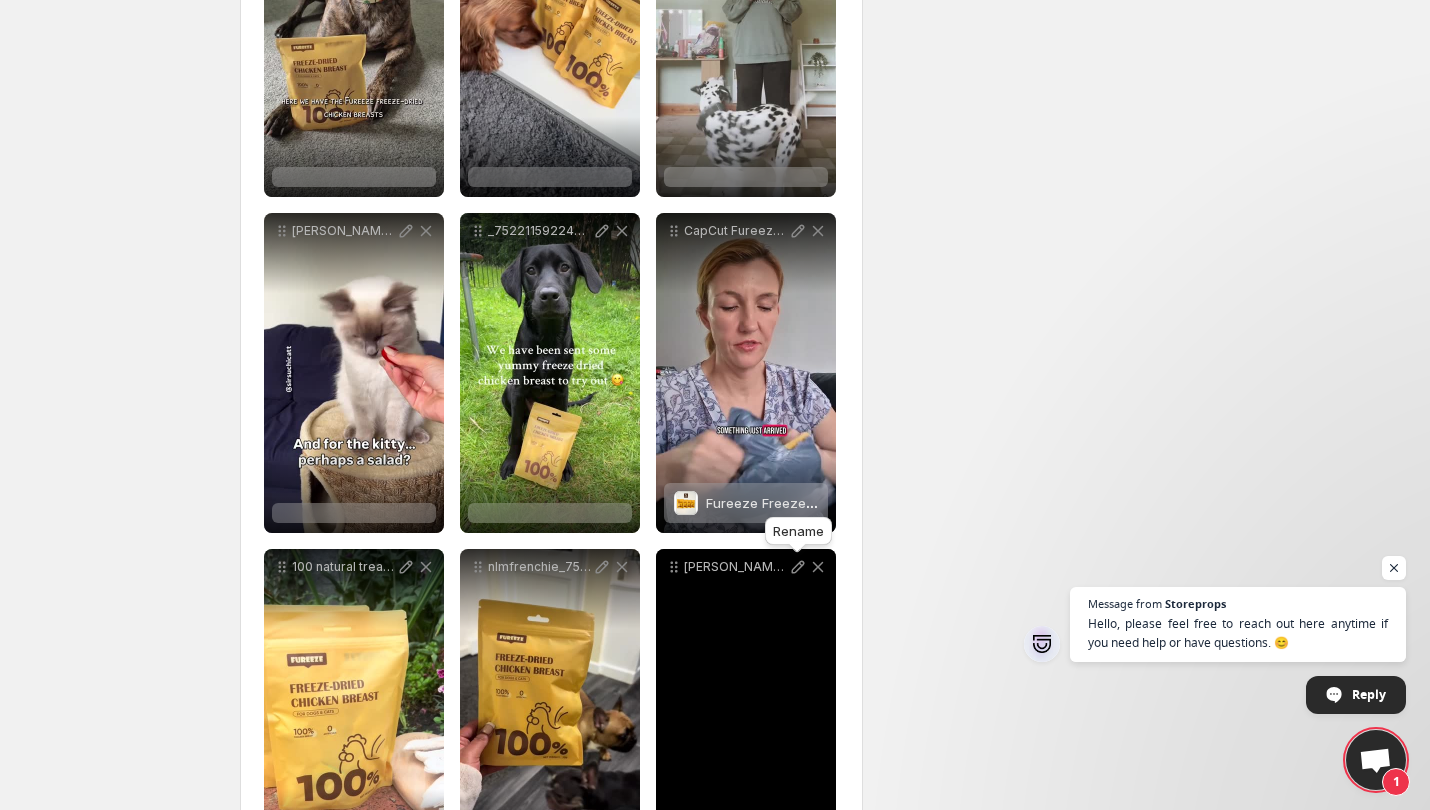 scroll, scrollTop: 748, scrollLeft: 0, axis: vertical 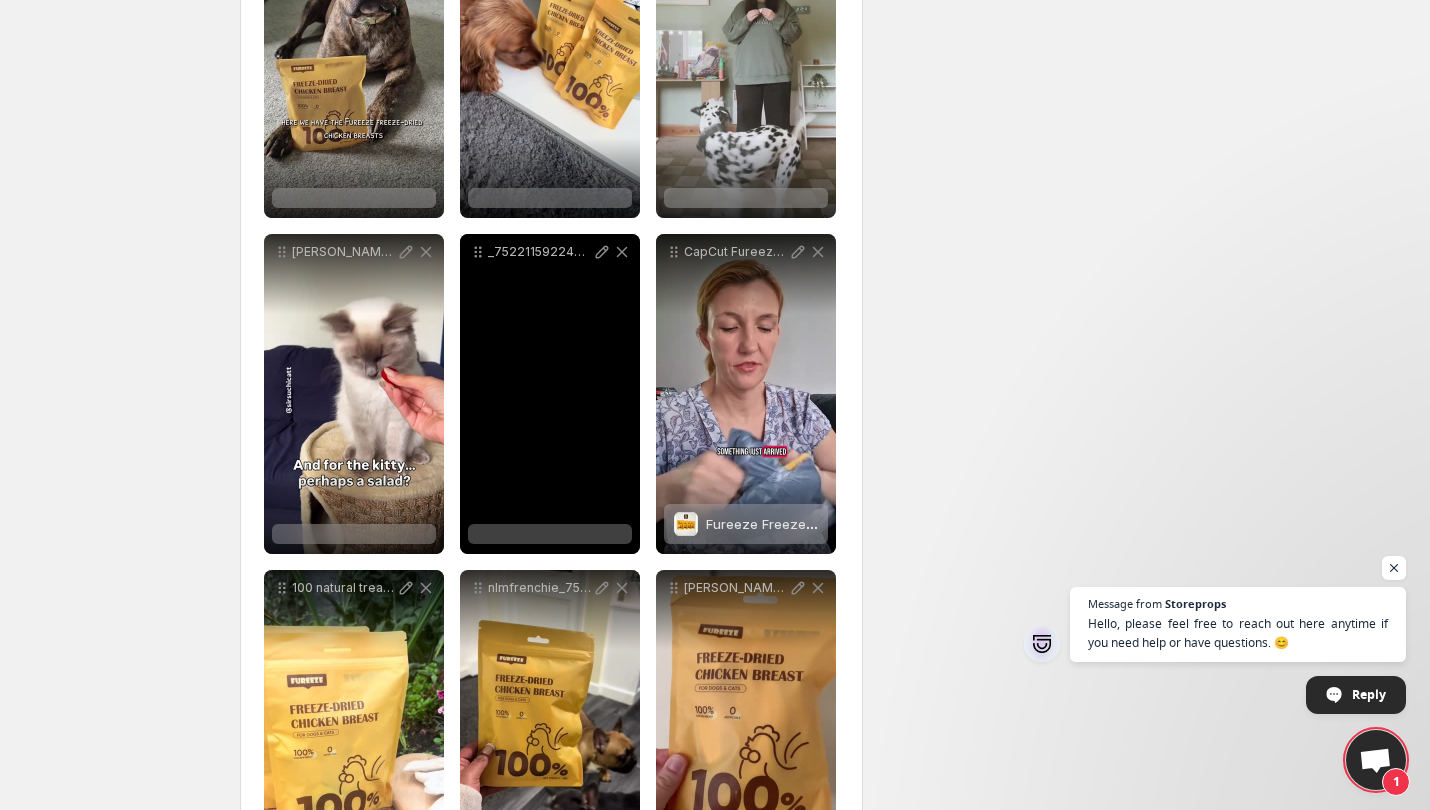 click at bounding box center (550, 534) 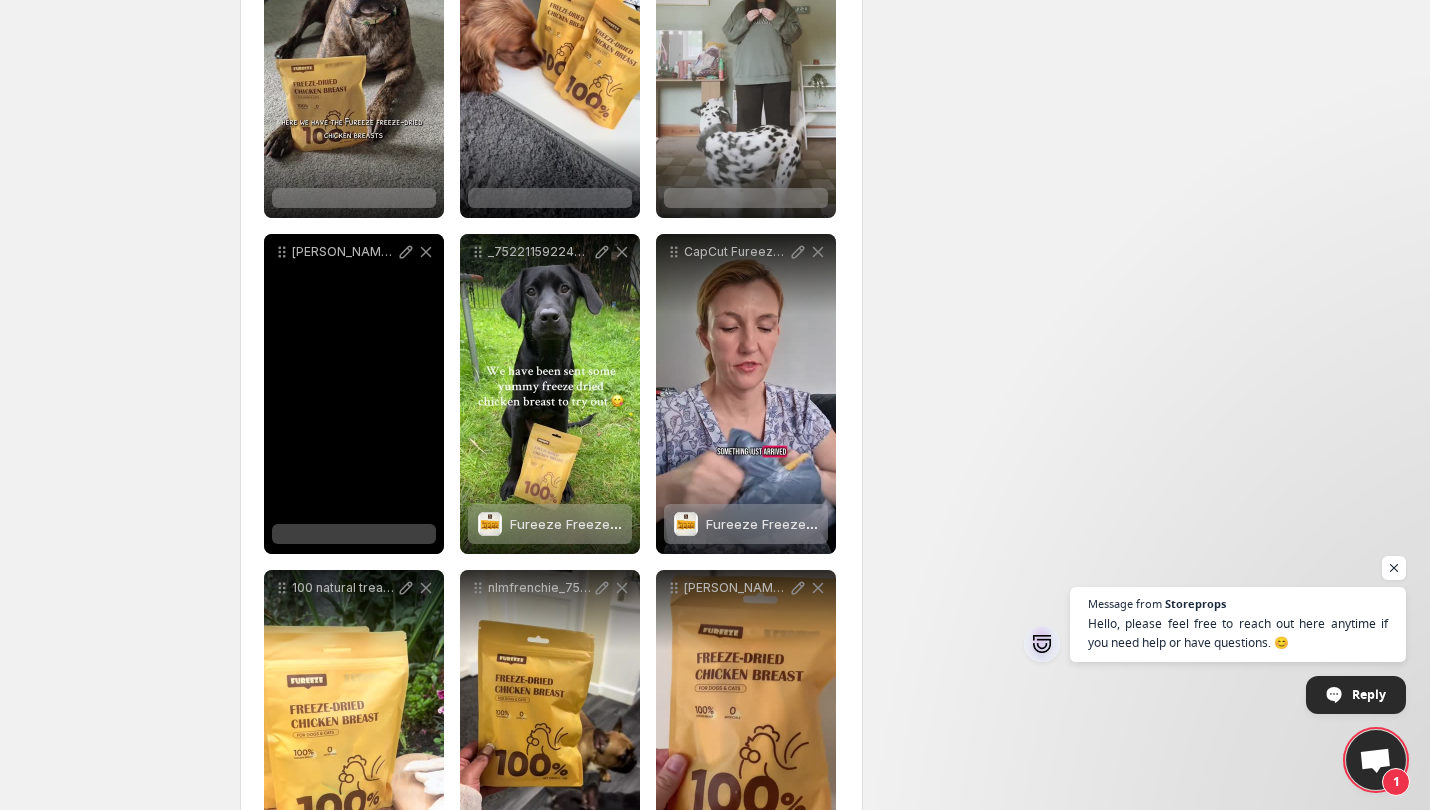 click at bounding box center [354, 534] 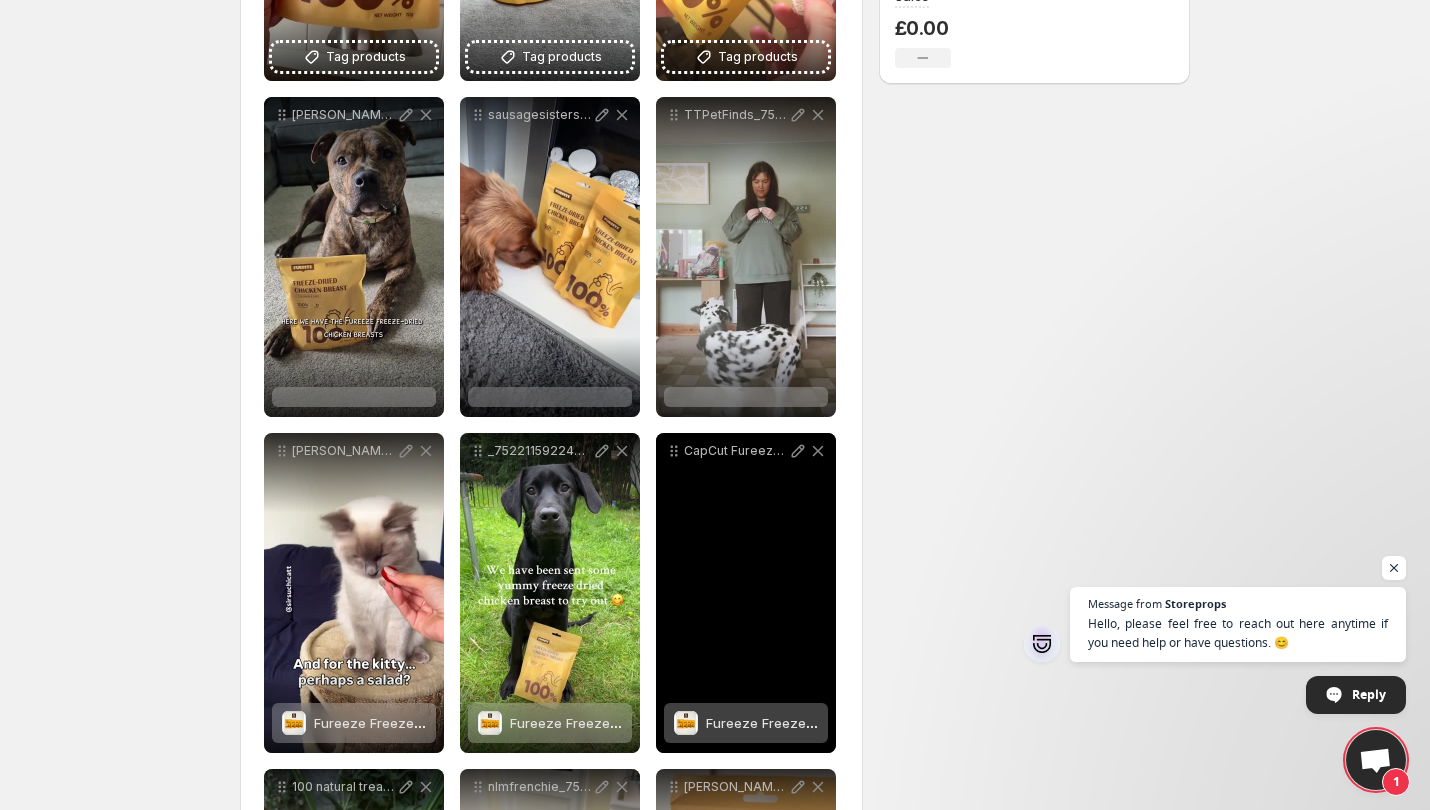 scroll, scrollTop: 548, scrollLeft: 0, axis: vertical 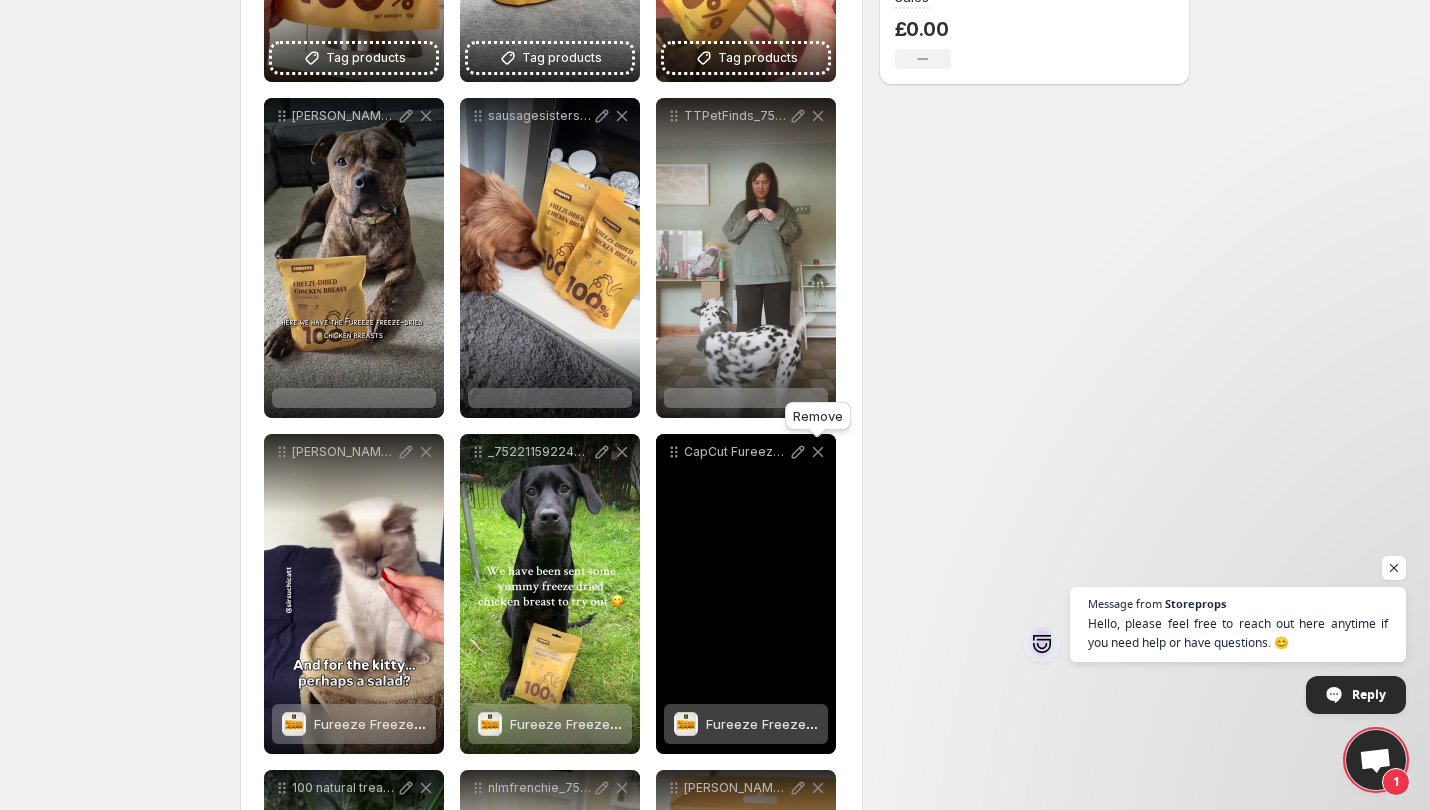 click on "Remove" at bounding box center [818, 420] 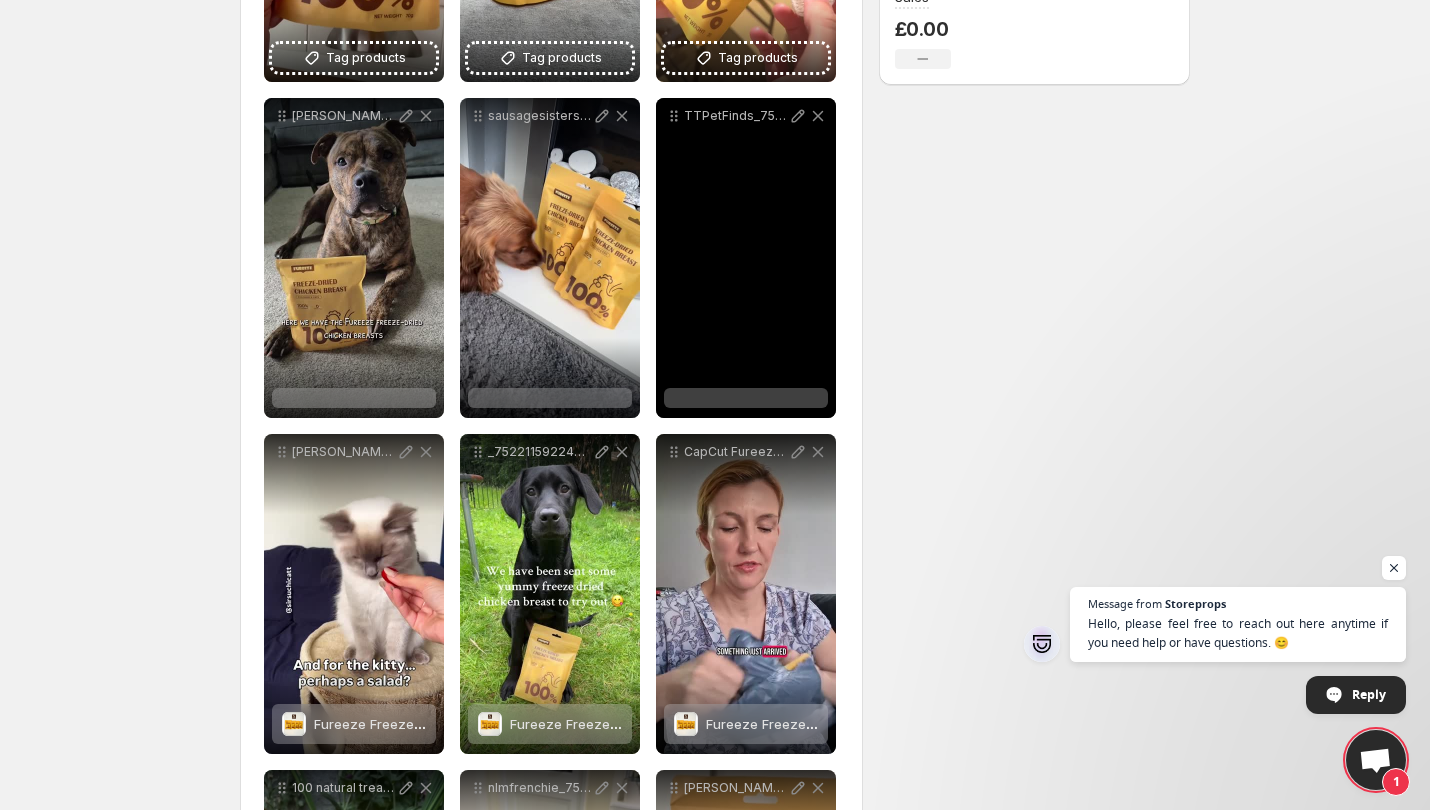 click at bounding box center (746, 398) 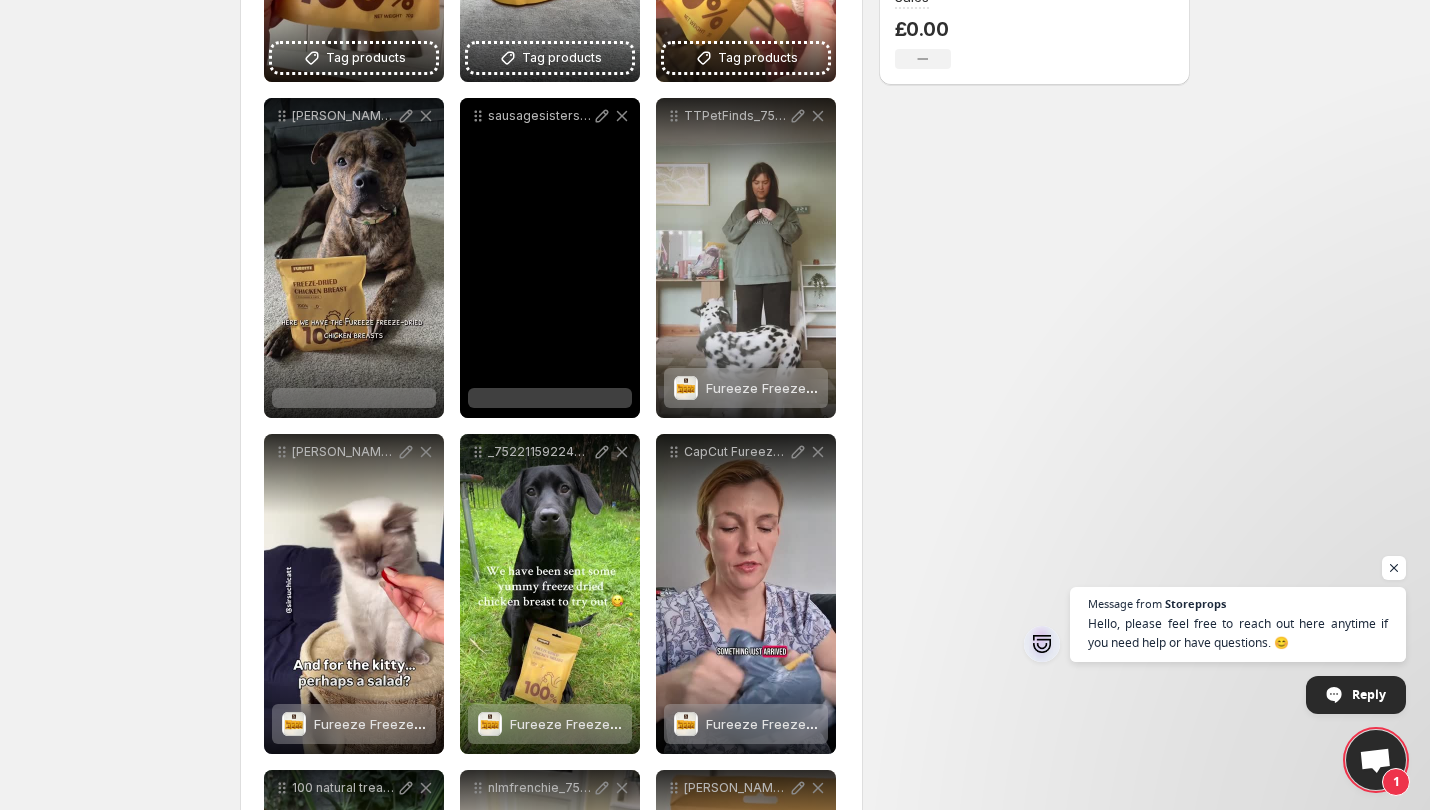 click at bounding box center [550, 398] 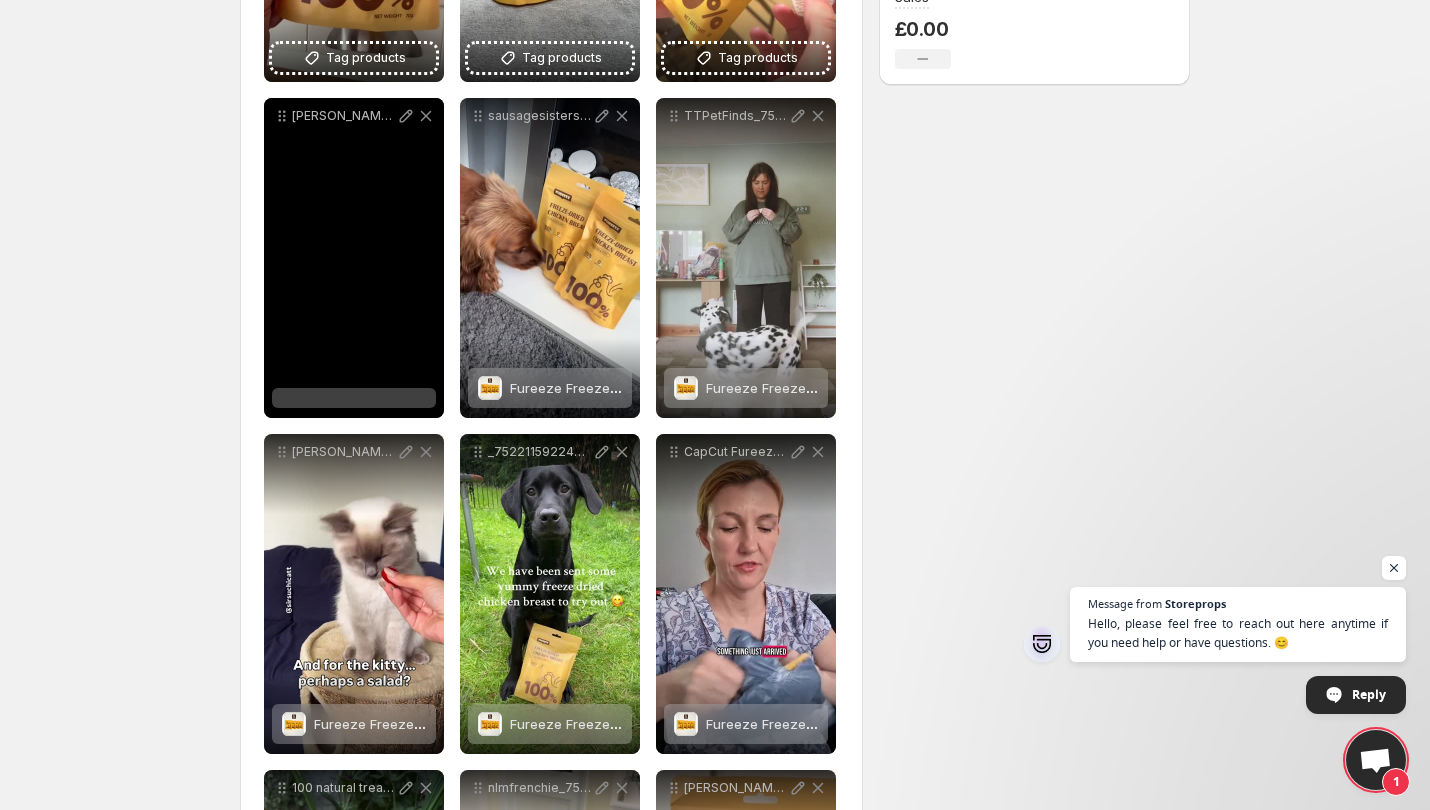 click at bounding box center [354, 398] 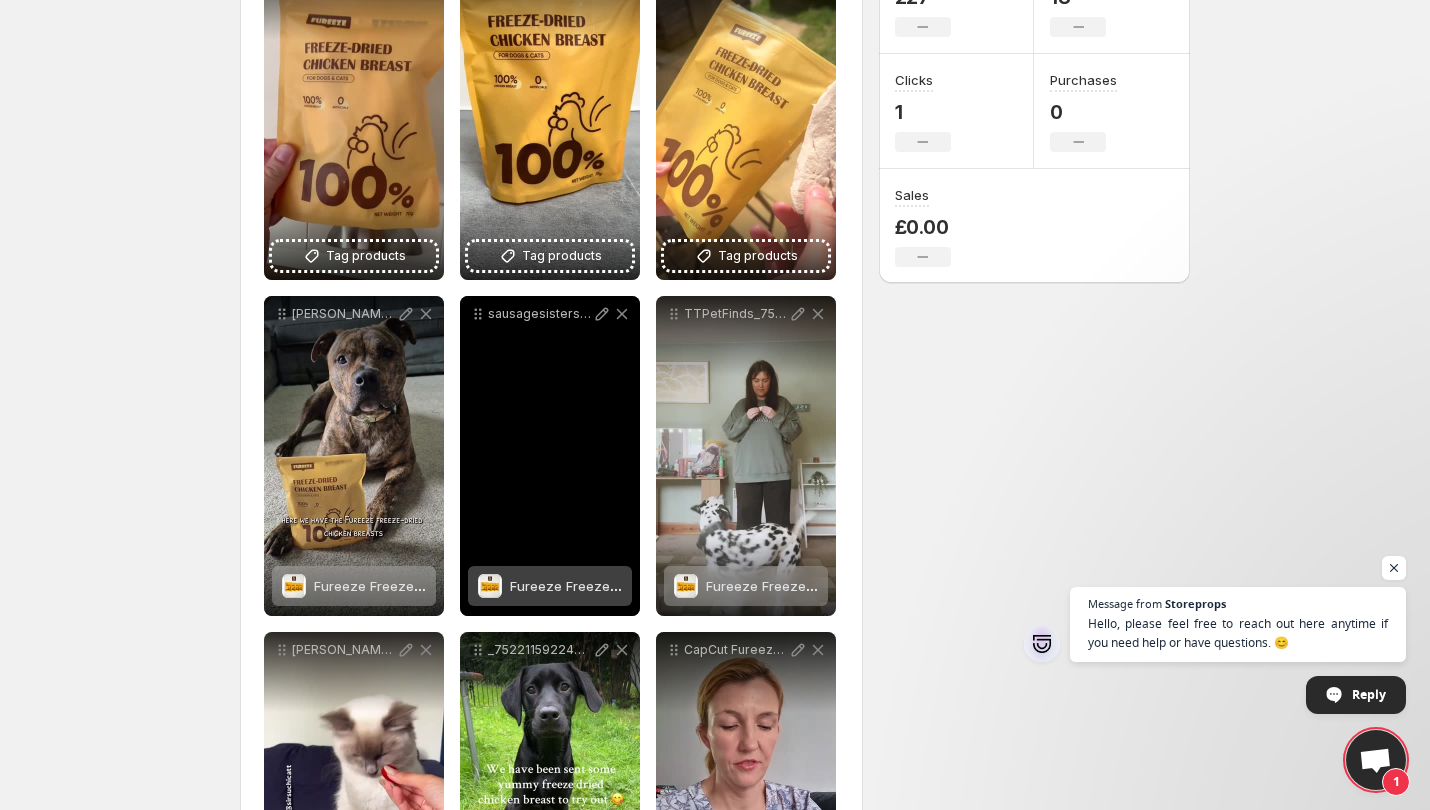scroll, scrollTop: 348, scrollLeft: 0, axis: vertical 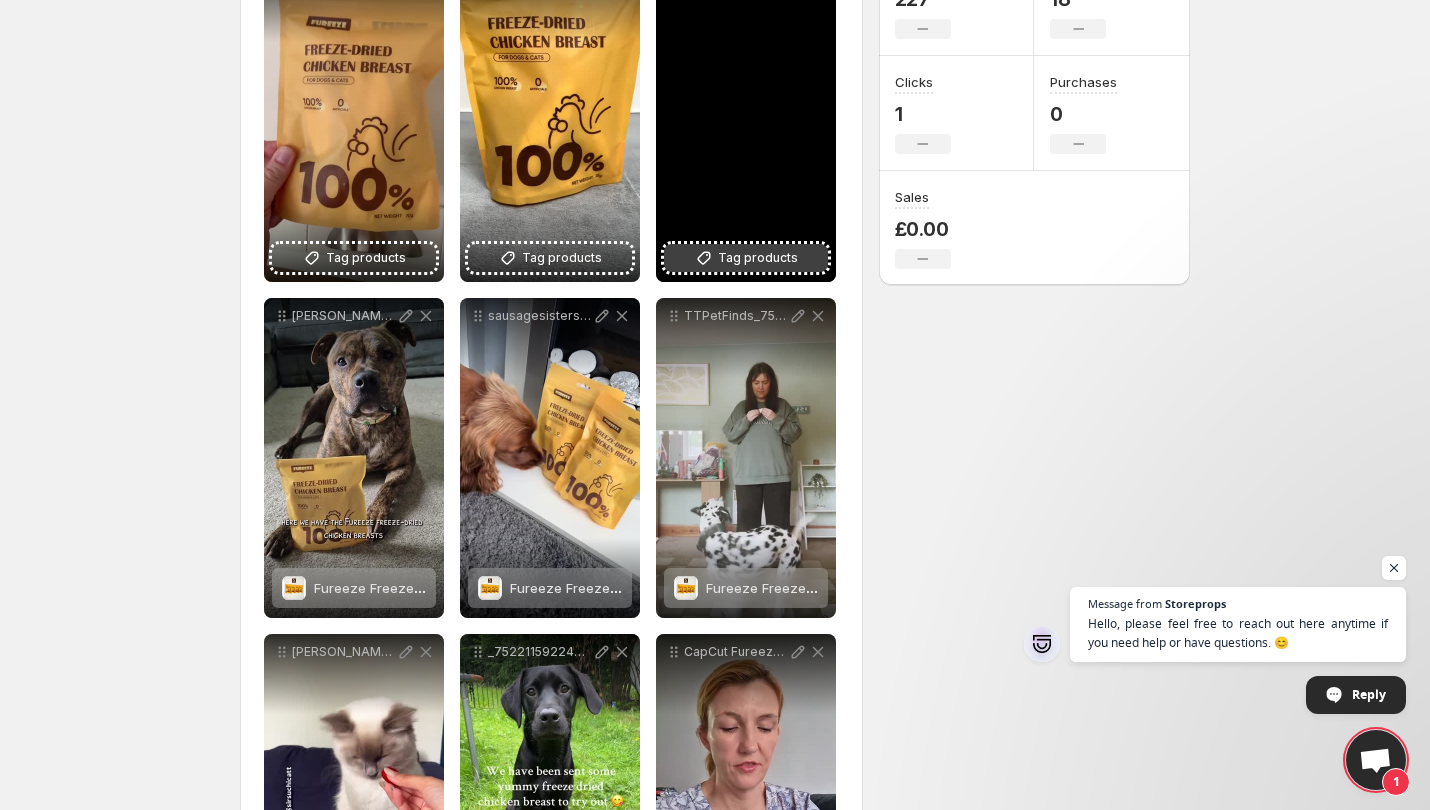click on "Tag products" at bounding box center (758, 258) 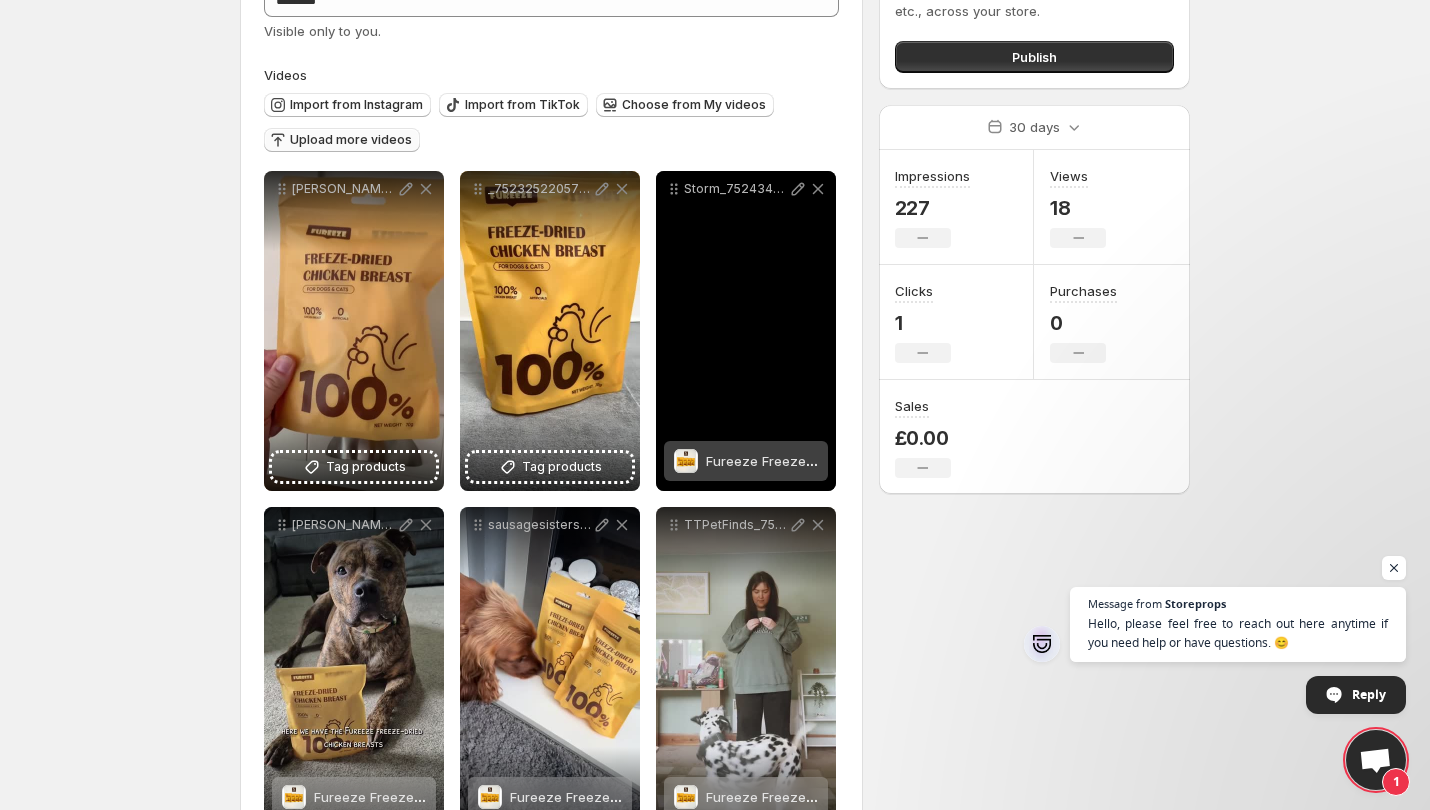 scroll, scrollTop: 48, scrollLeft: 0, axis: vertical 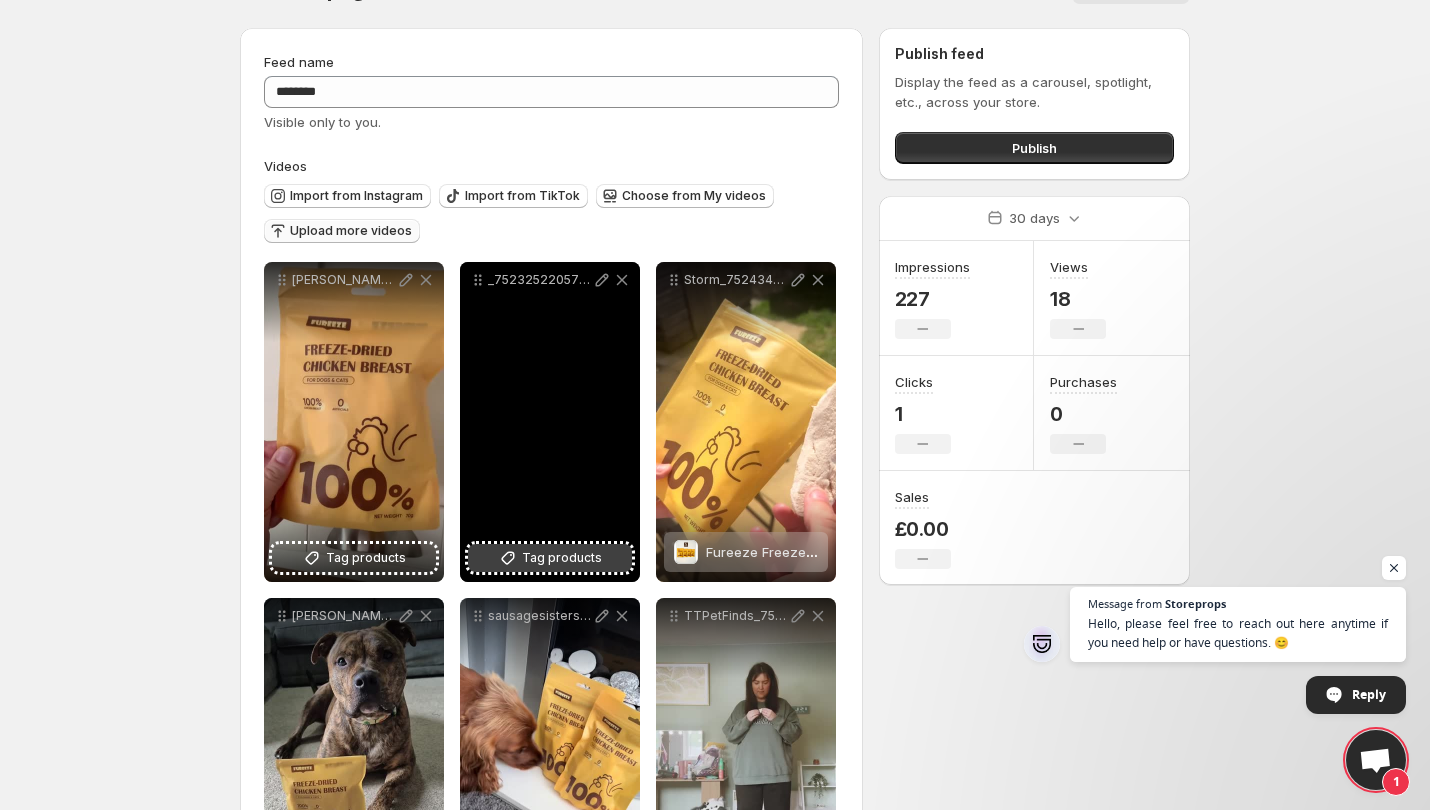 click on "Tag products" at bounding box center [562, 558] 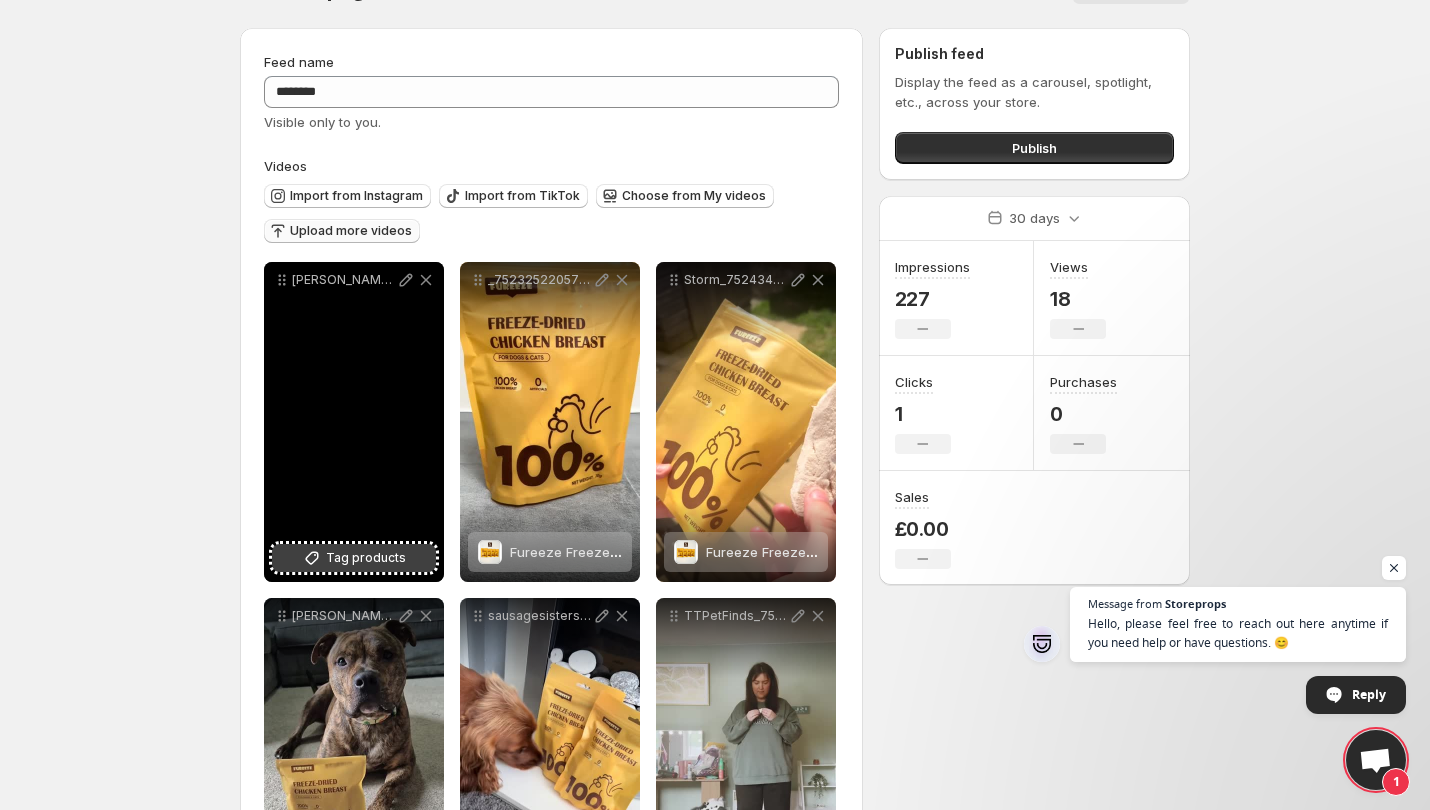 click on "Tag products" at bounding box center [354, 558] 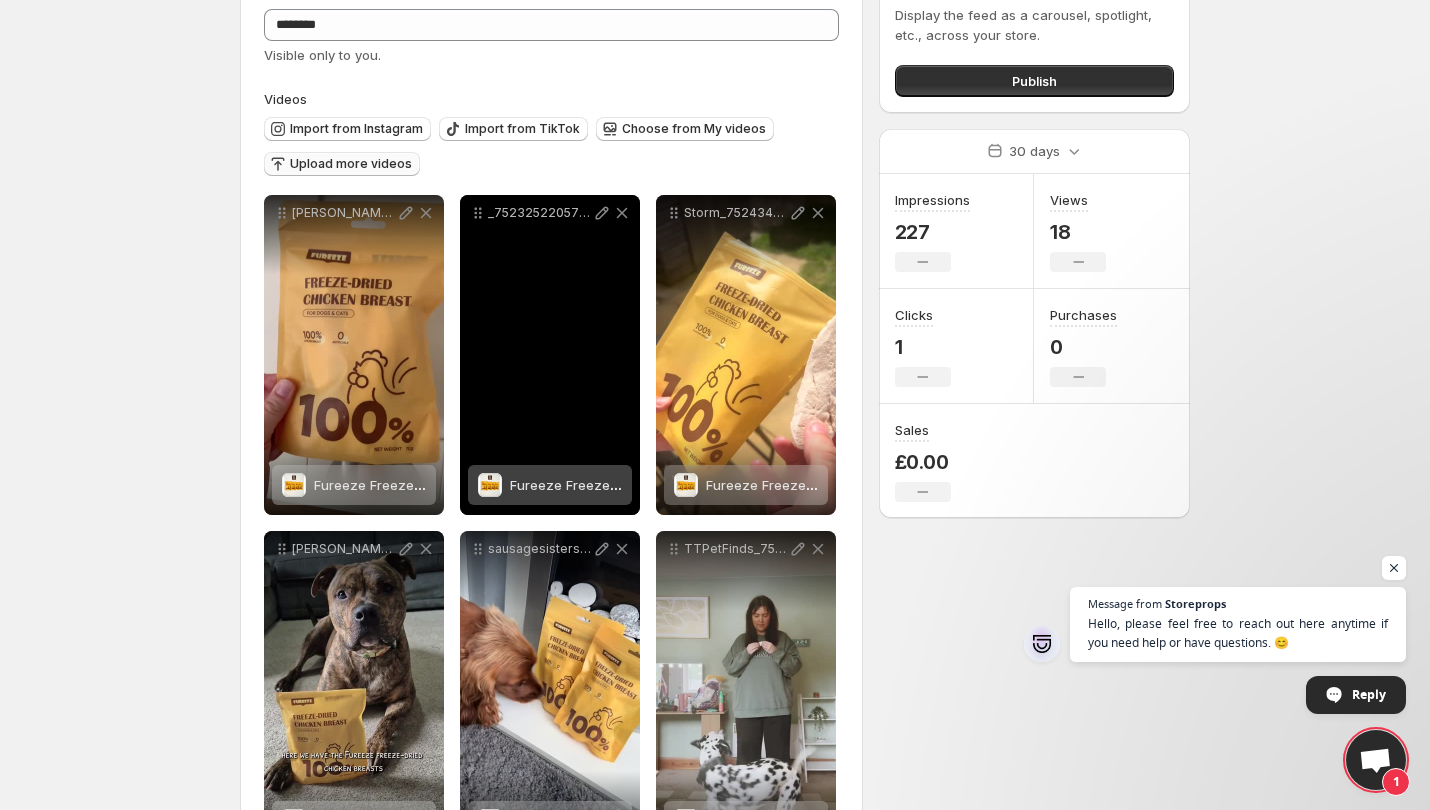 scroll, scrollTop: 148, scrollLeft: 0, axis: vertical 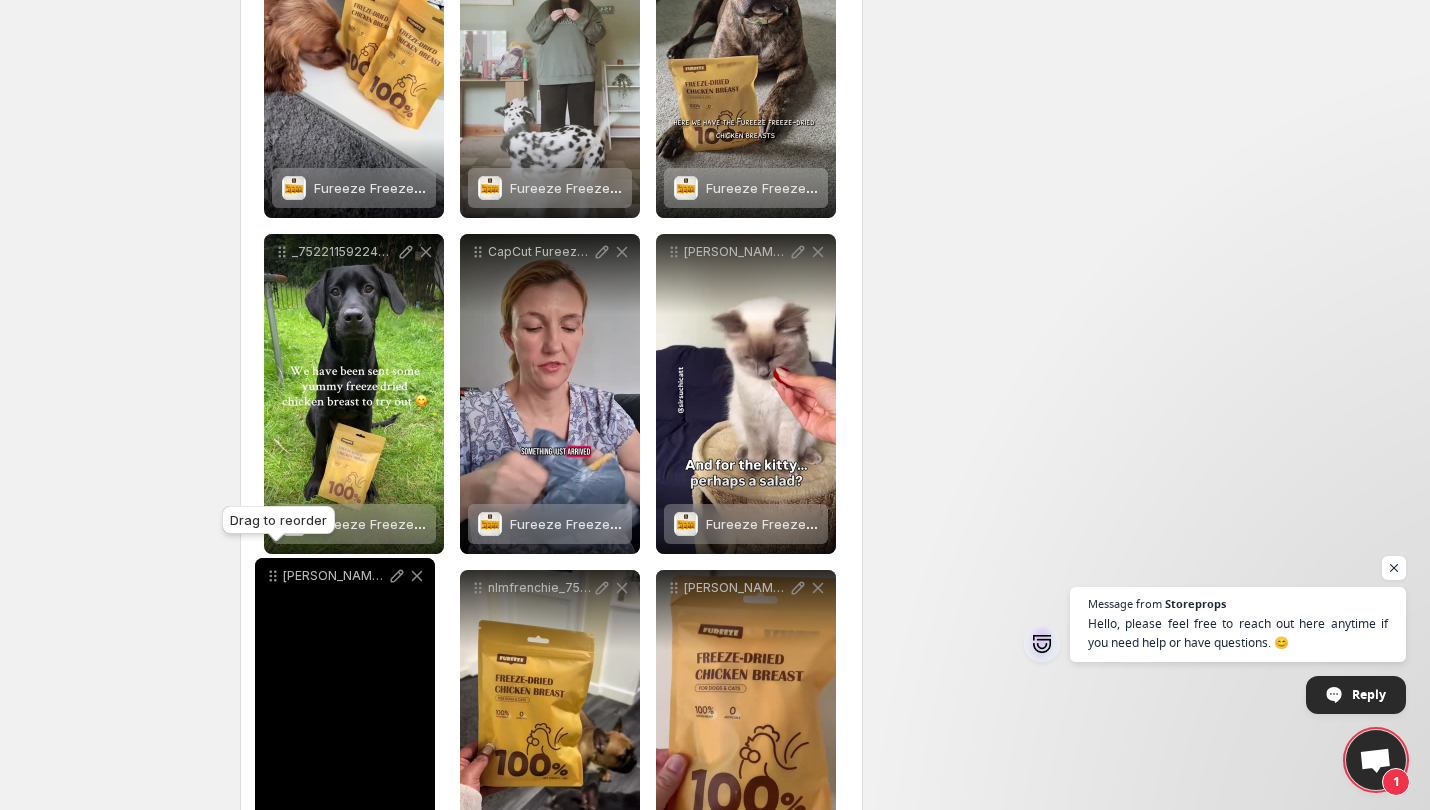 drag, startPoint x: 280, startPoint y: 179, endPoint x: 296, endPoint y: 610, distance: 431.29688 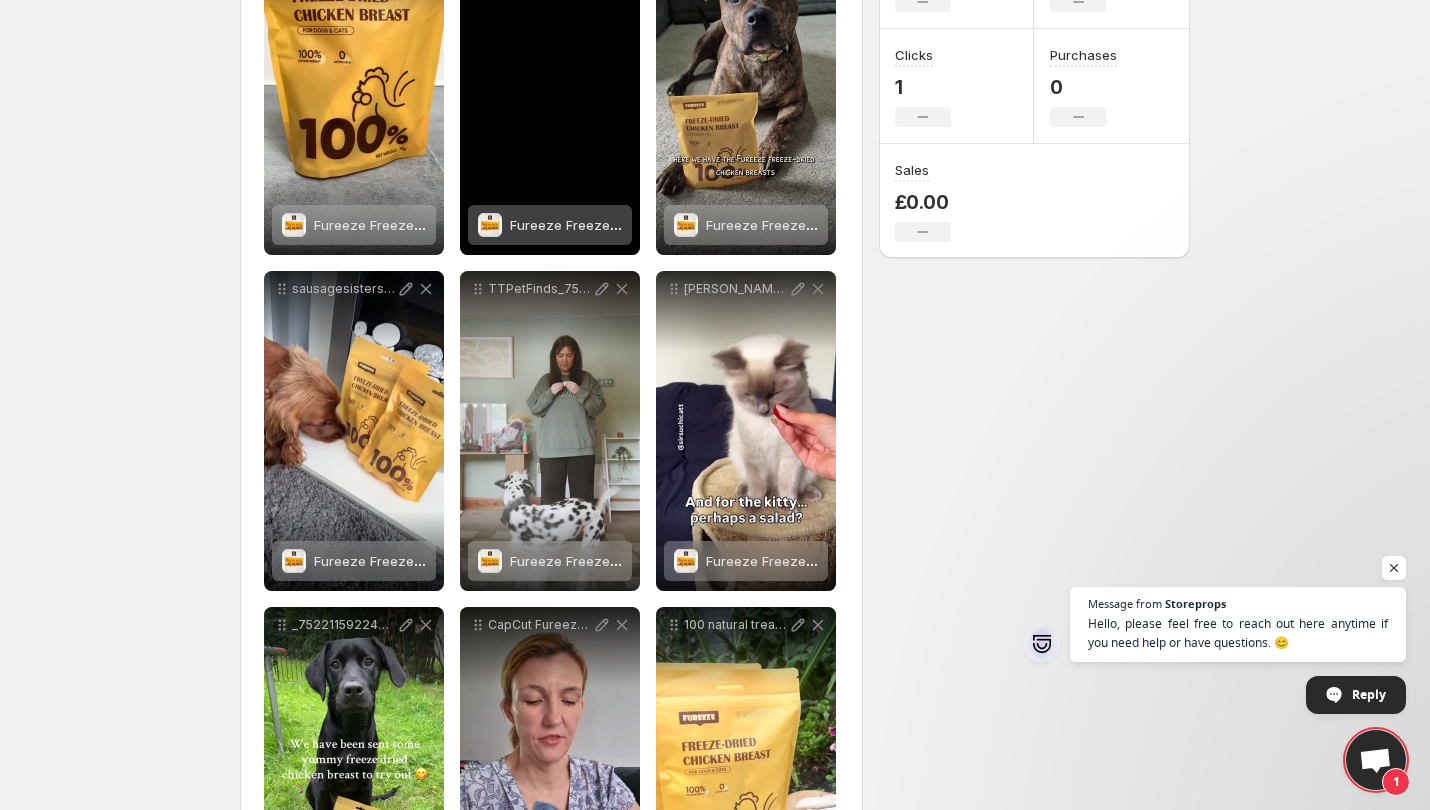 scroll, scrollTop: 248, scrollLeft: 0, axis: vertical 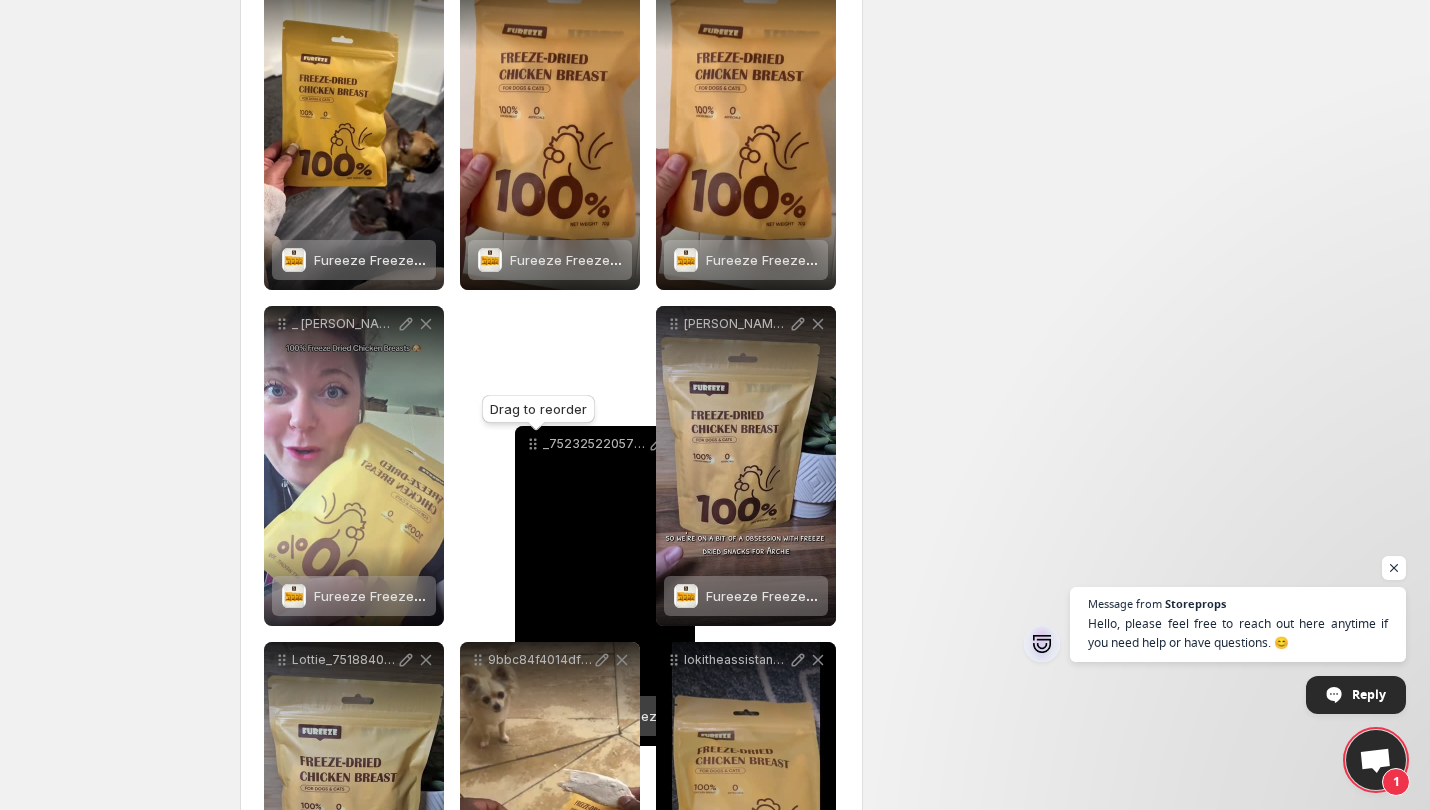 drag, startPoint x: 287, startPoint y: 77, endPoint x: 524, endPoint y: 428, distance: 423.52097 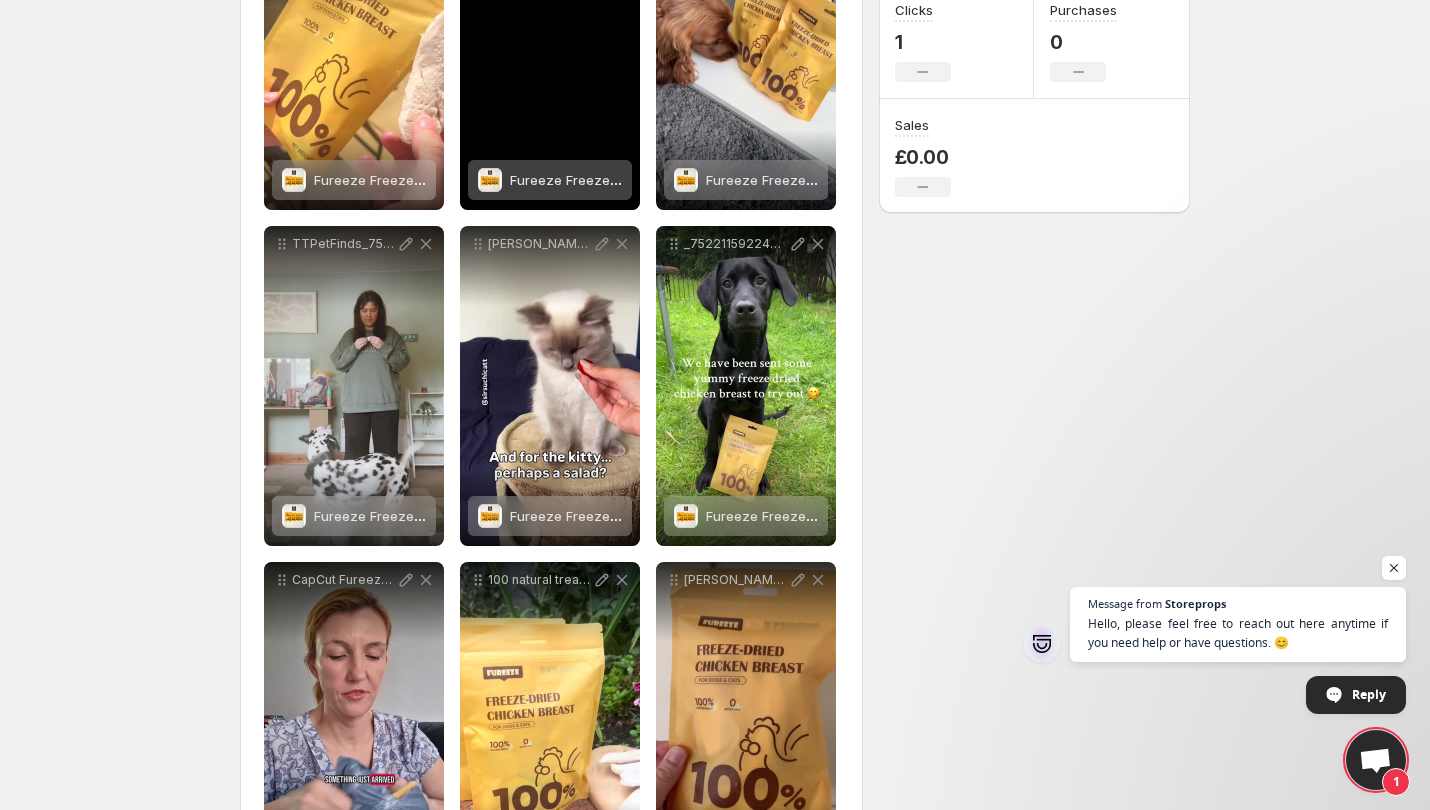 scroll, scrollTop: 48, scrollLeft: 0, axis: vertical 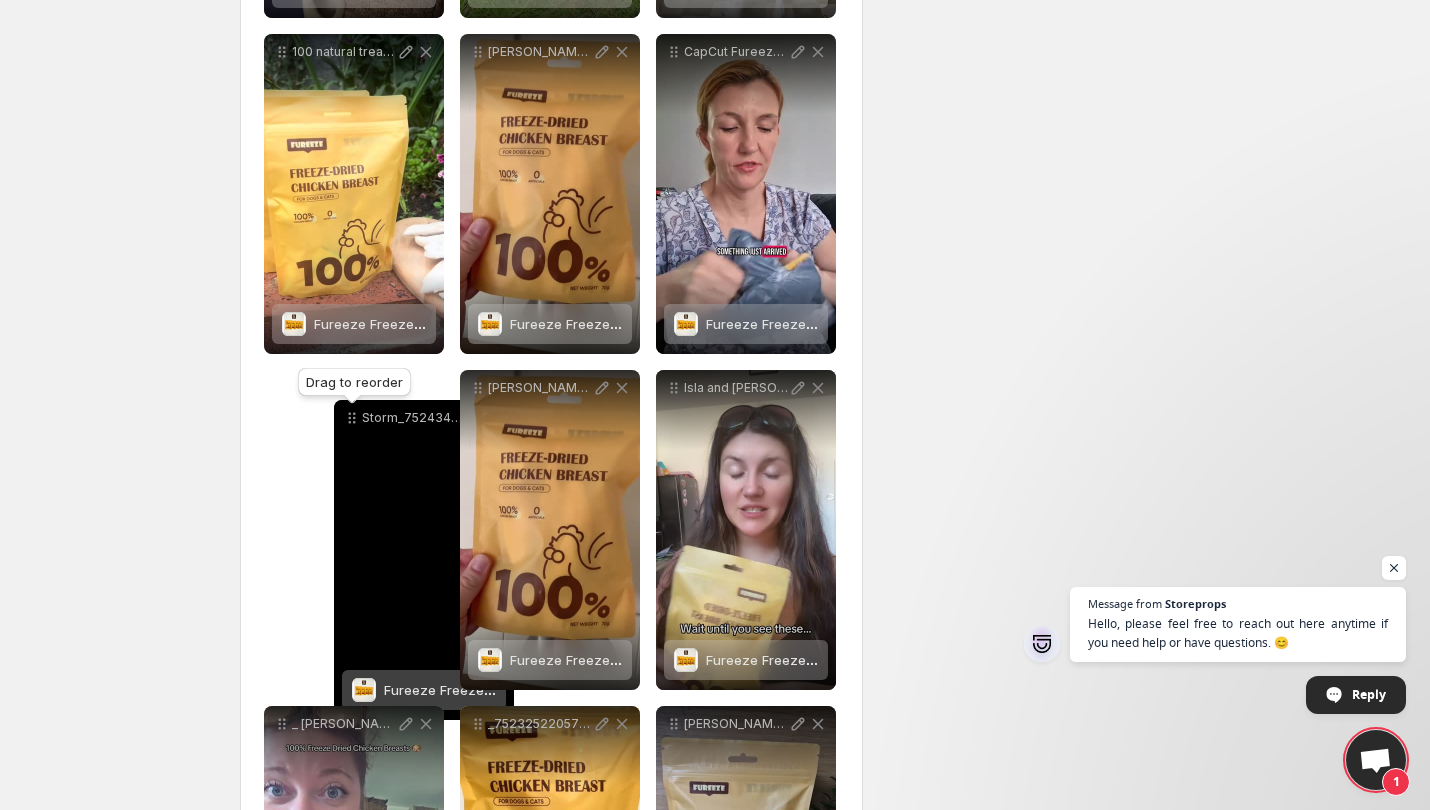 drag, startPoint x: 286, startPoint y: 286, endPoint x: 356, endPoint y: 424, distance: 154.7385 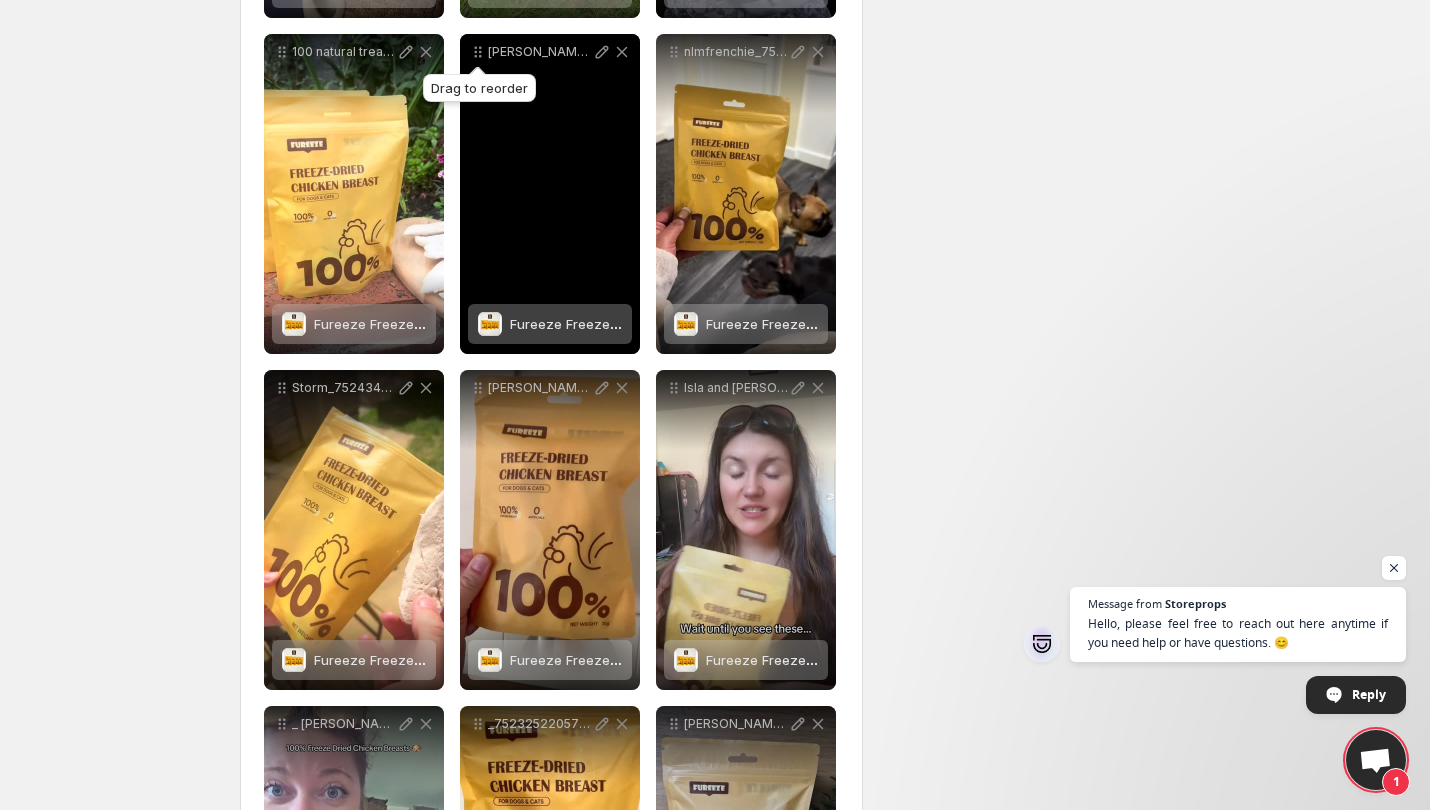 click 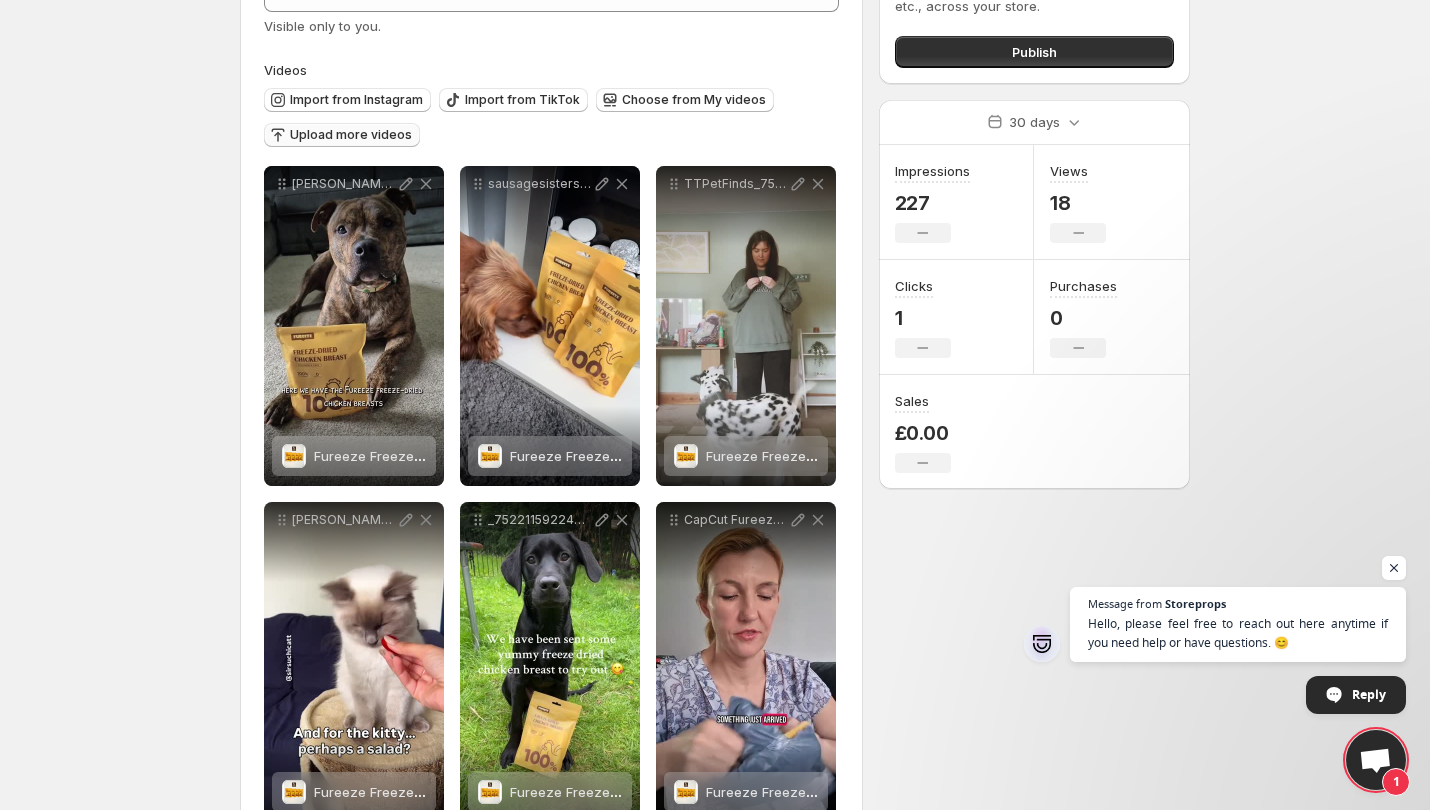 scroll, scrollTop: 200, scrollLeft: 0, axis: vertical 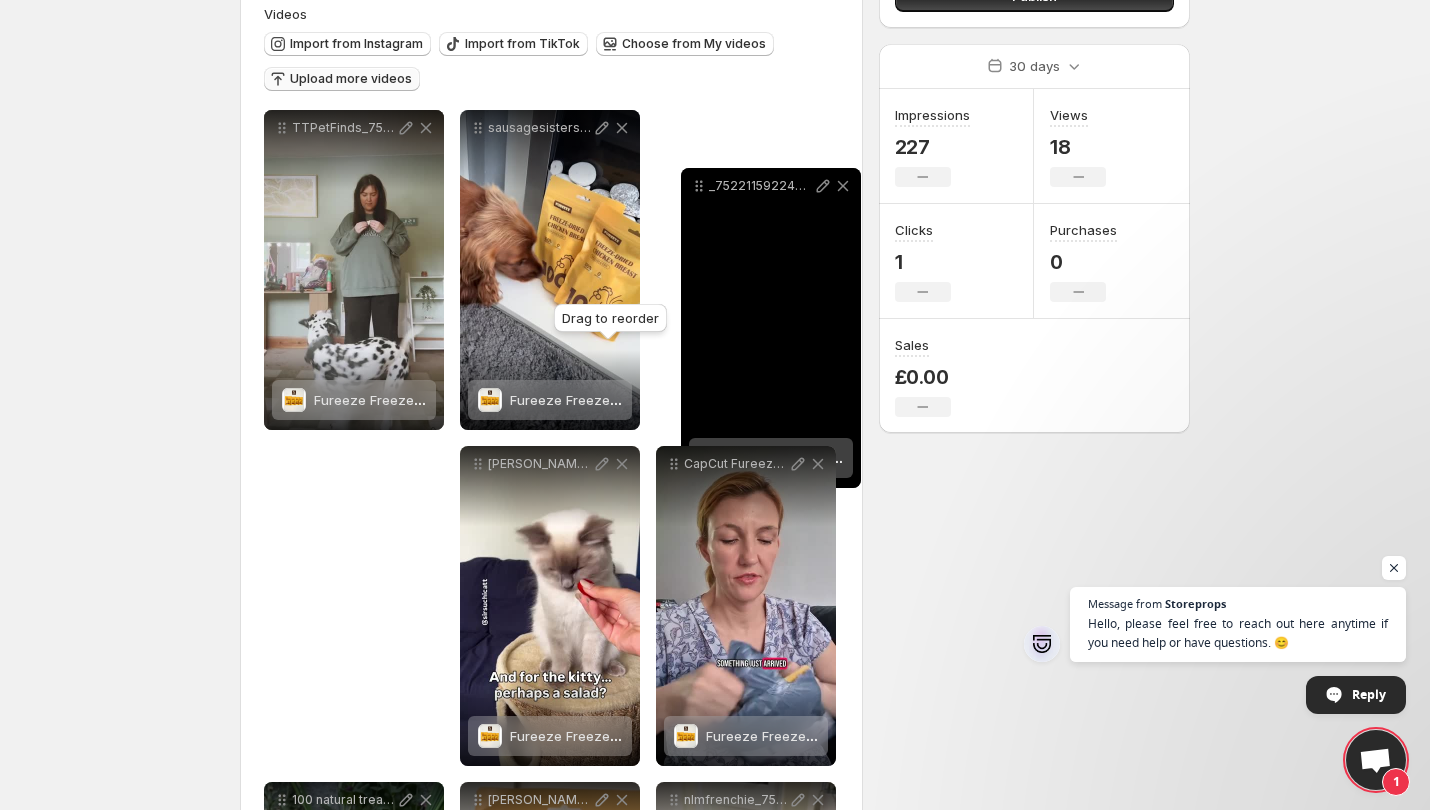 drag, startPoint x: 477, startPoint y: 467, endPoint x: 687, endPoint y: 175, distance: 359.67206 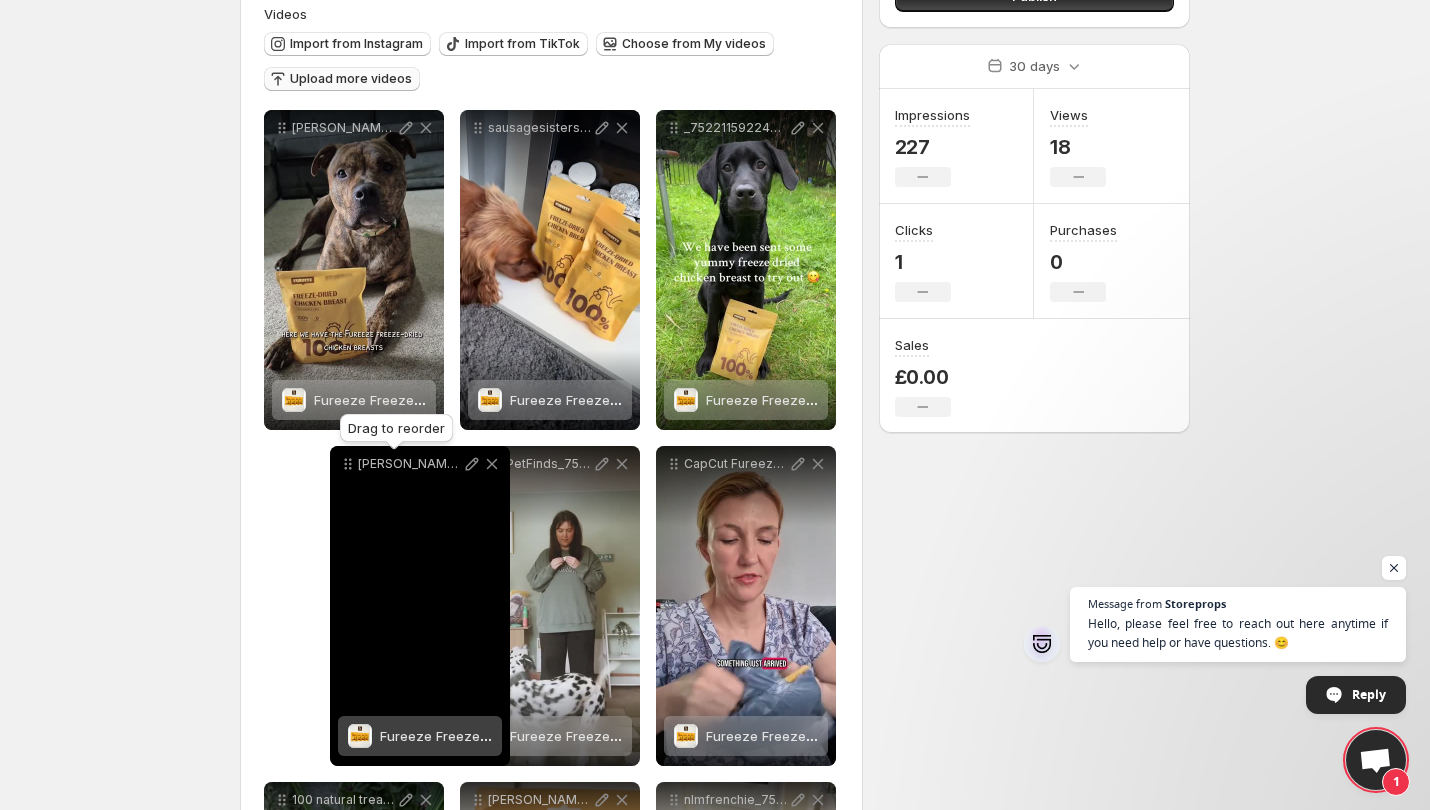 drag, startPoint x: 481, startPoint y: 461, endPoint x: 318, endPoint y: 461, distance: 163 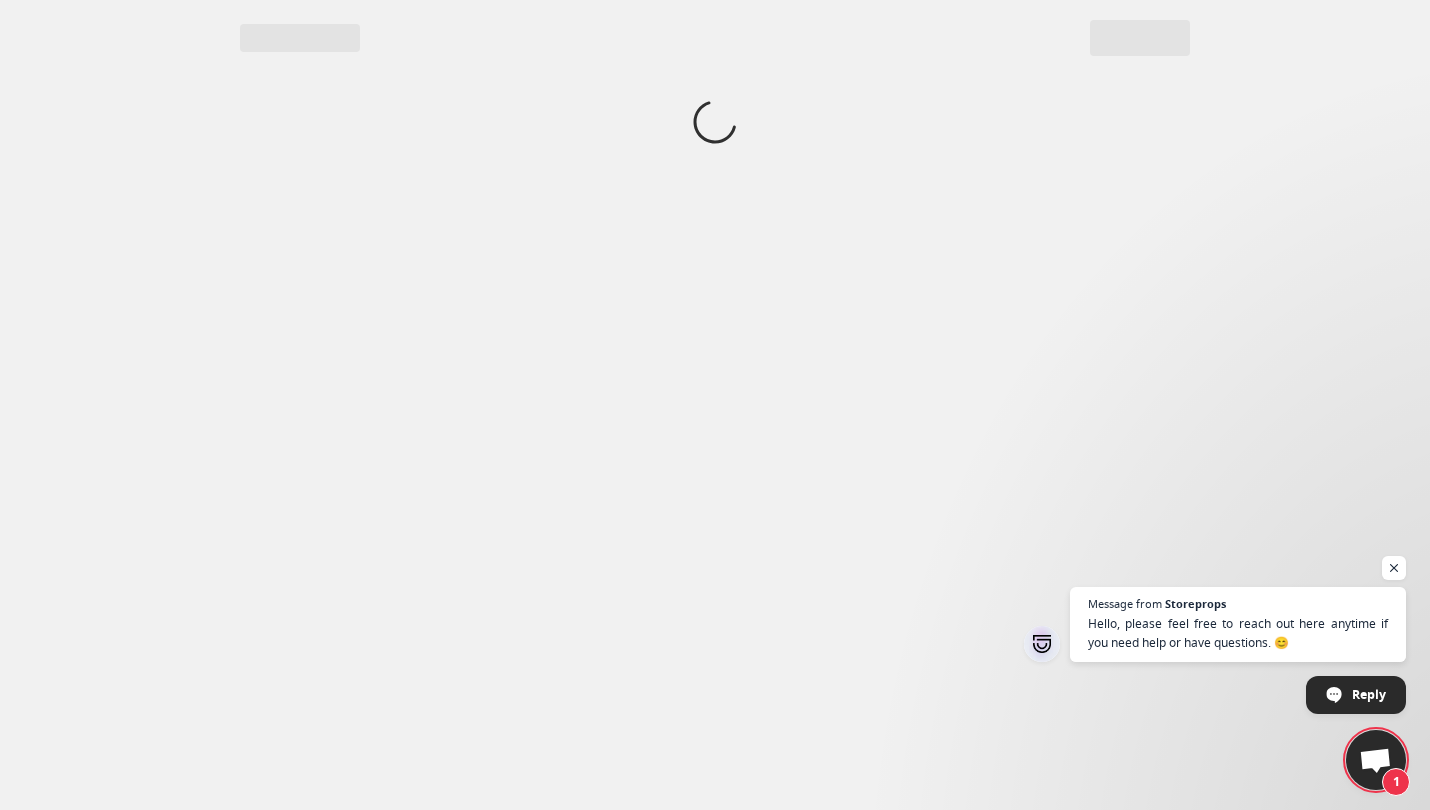 scroll, scrollTop: 0, scrollLeft: 0, axis: both 